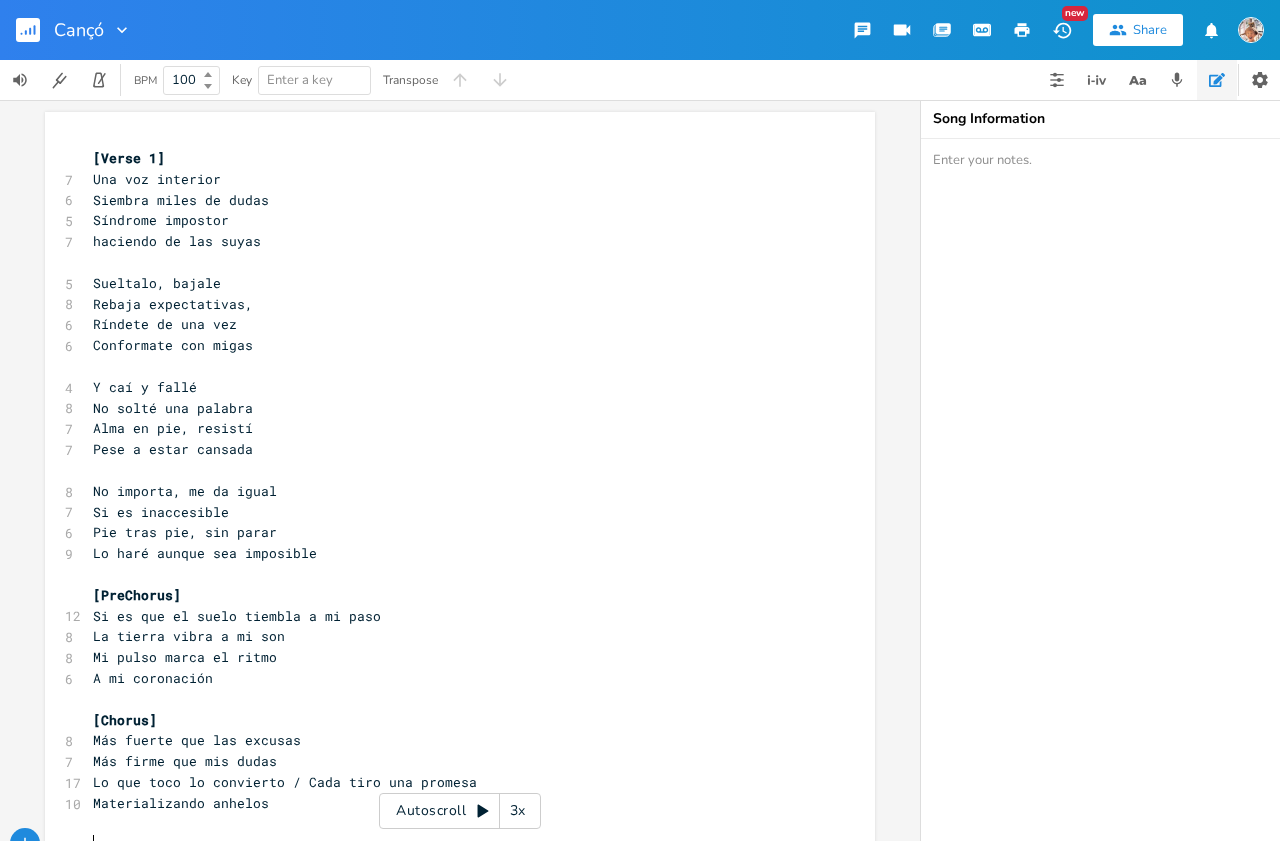 scroll, scrollTop: 0, scrollLeft: 0, axis: both 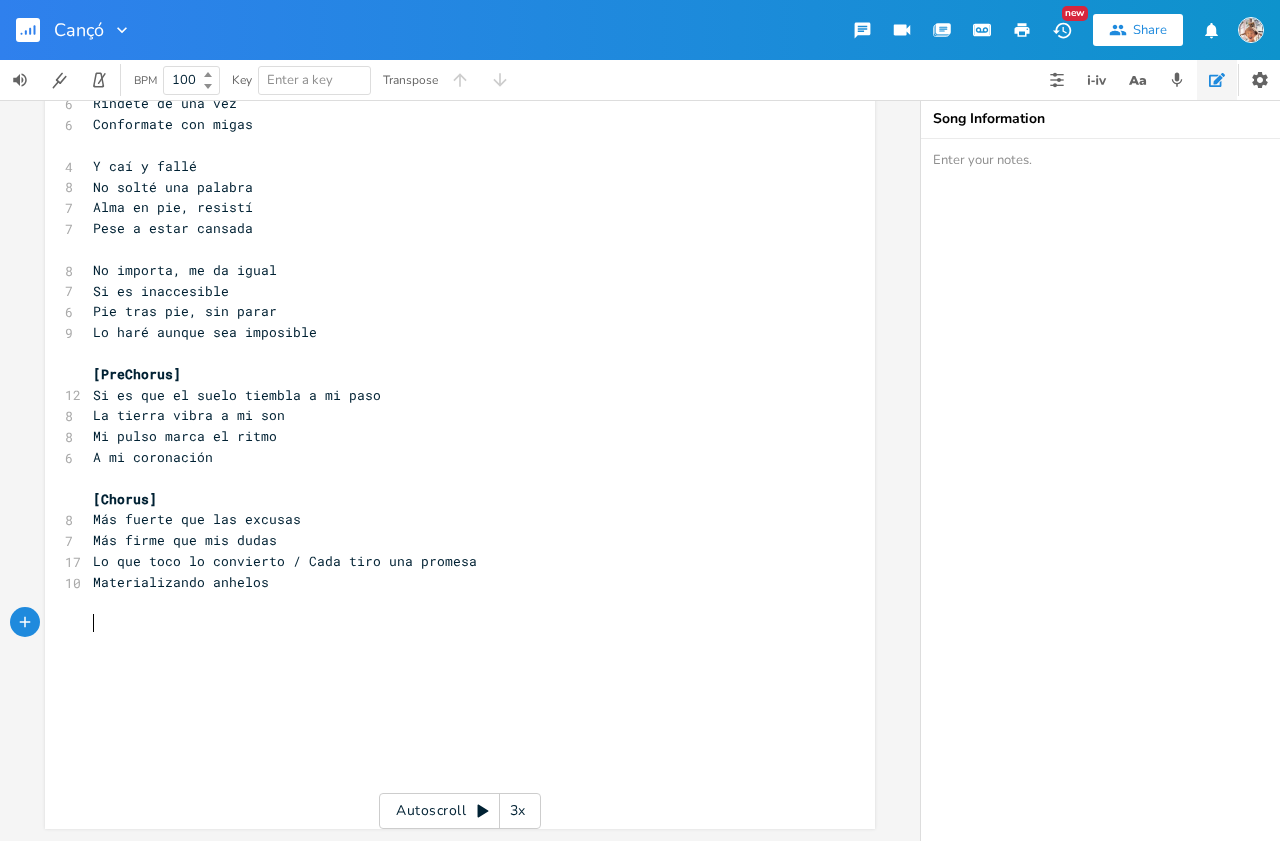 click on "​" at bounding box center [450, 686] 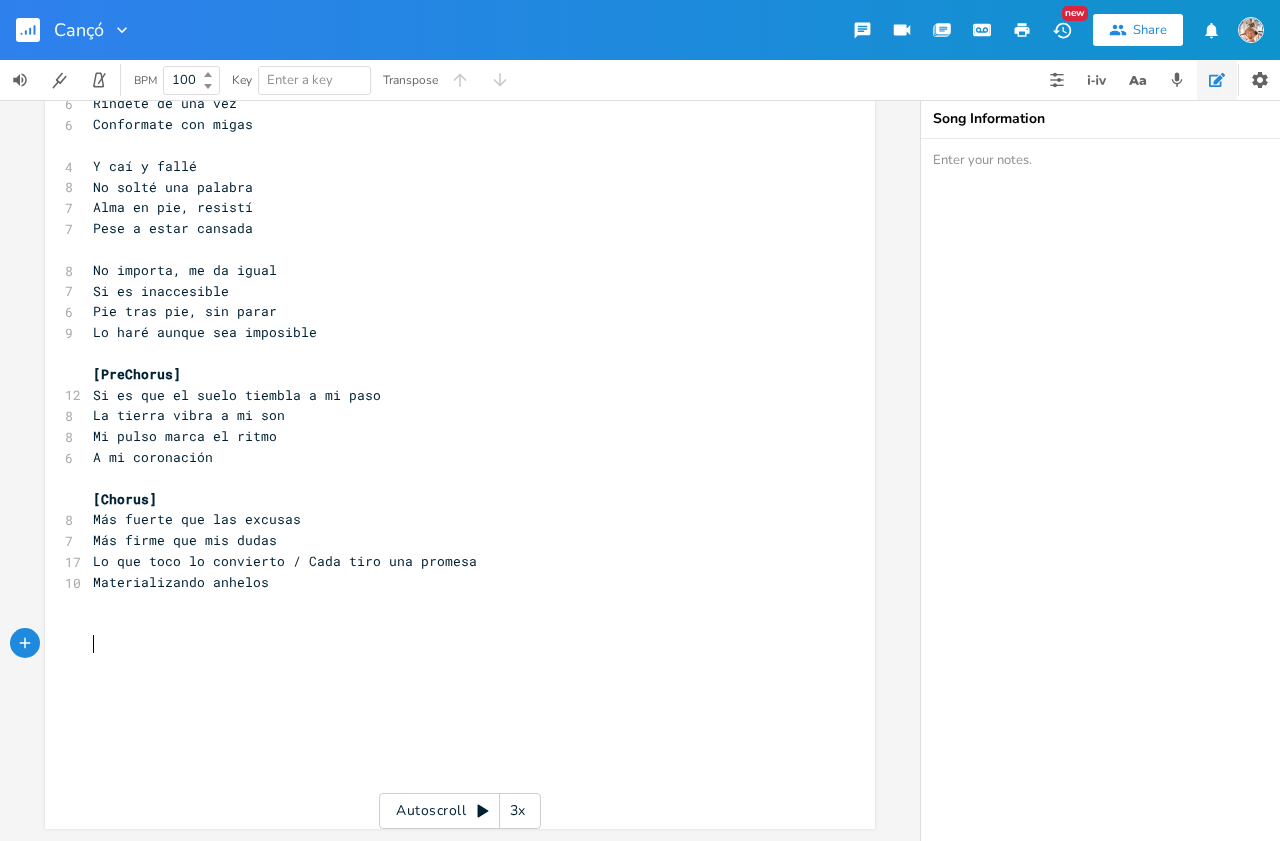 click on "​" at bounding box center (450, 644) 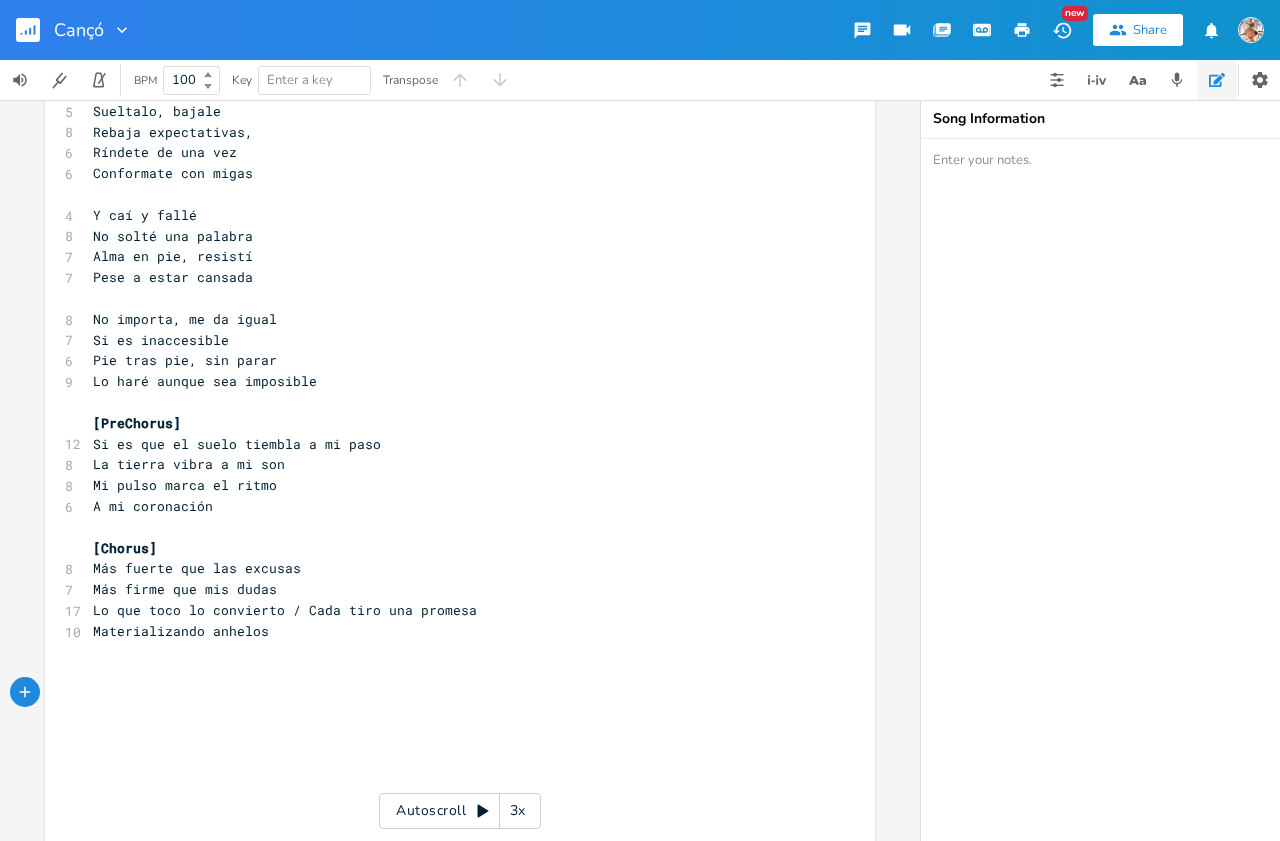 scroll, scrollTop: 173, scrollLeft: 0, axis: vertical 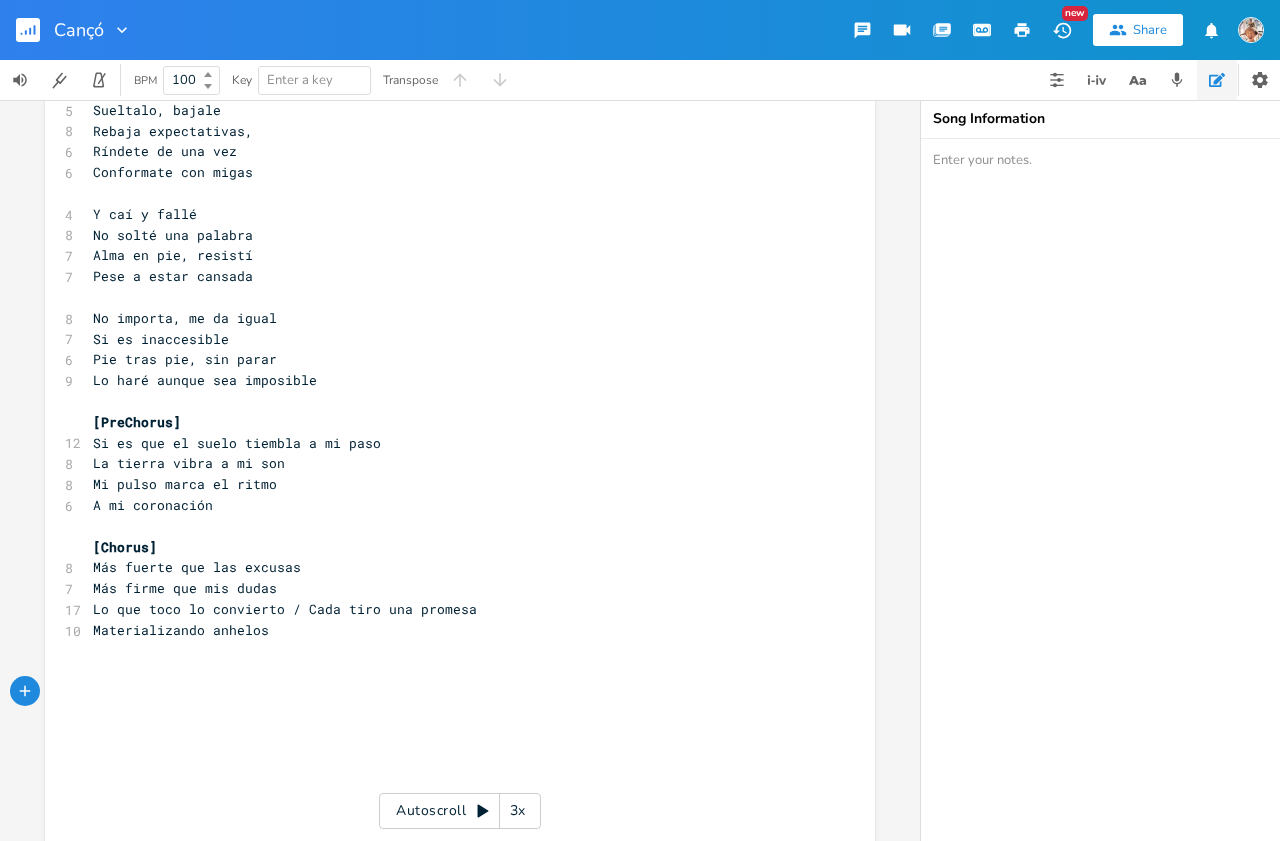 click on "​" at bounding box center (450, 671) 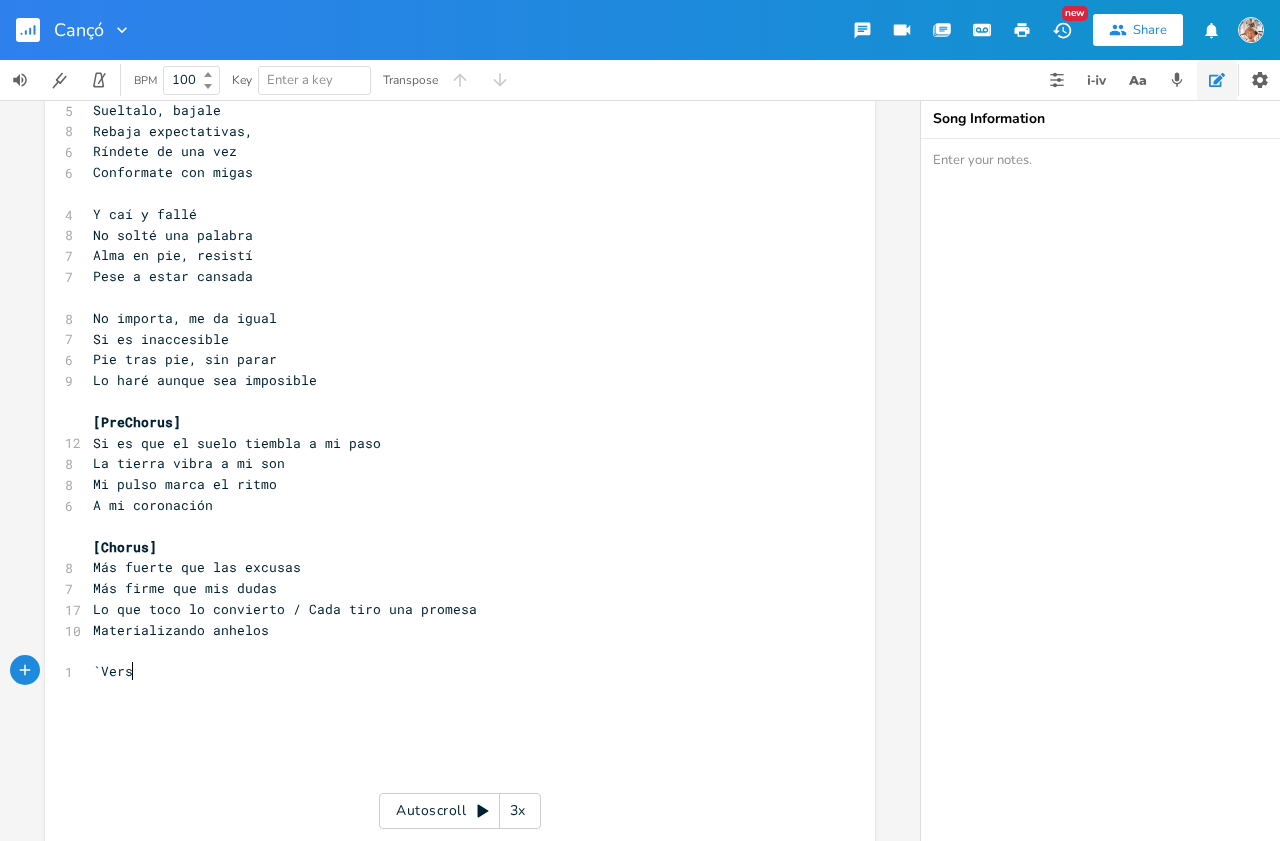 type on "`Verse" 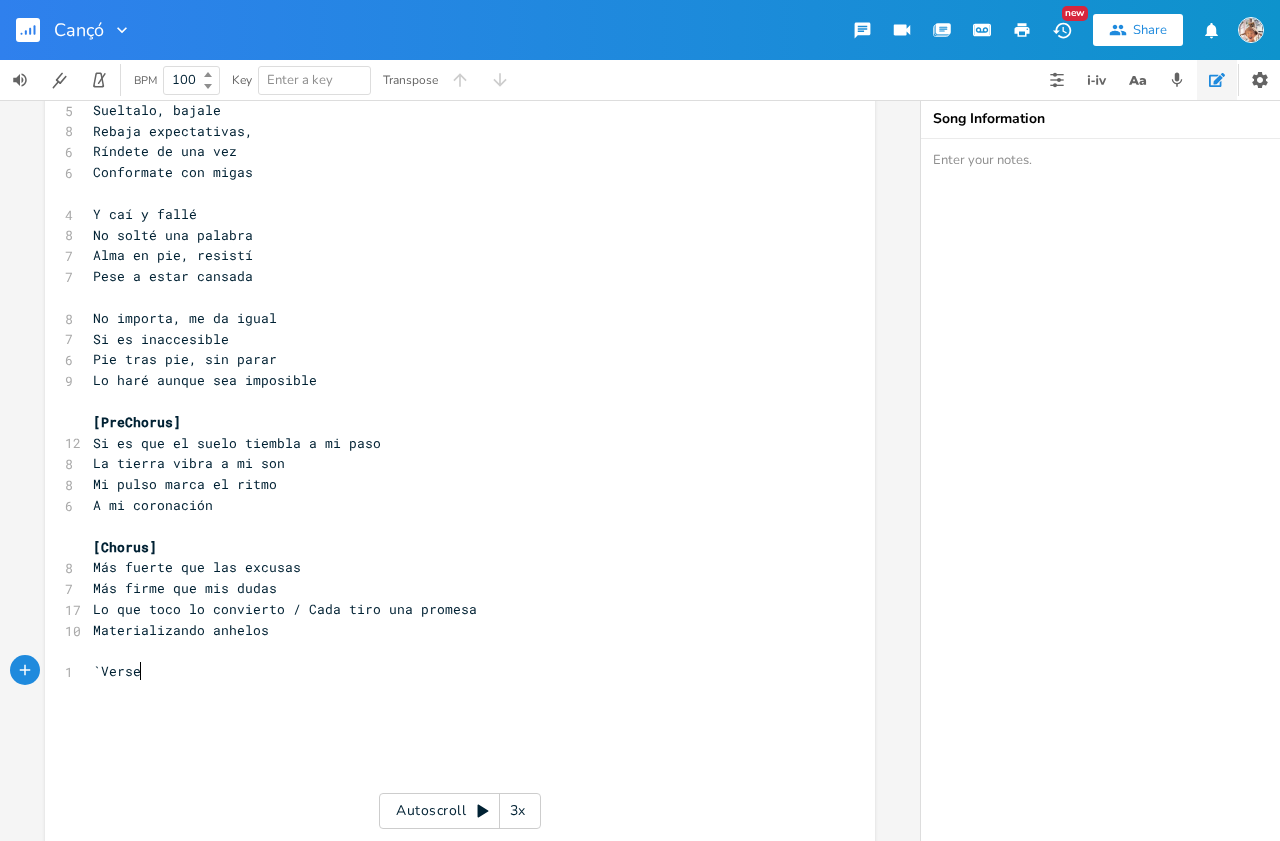 scroll, scrollTop: 0, scrollLeft: 37, axis: horizontal 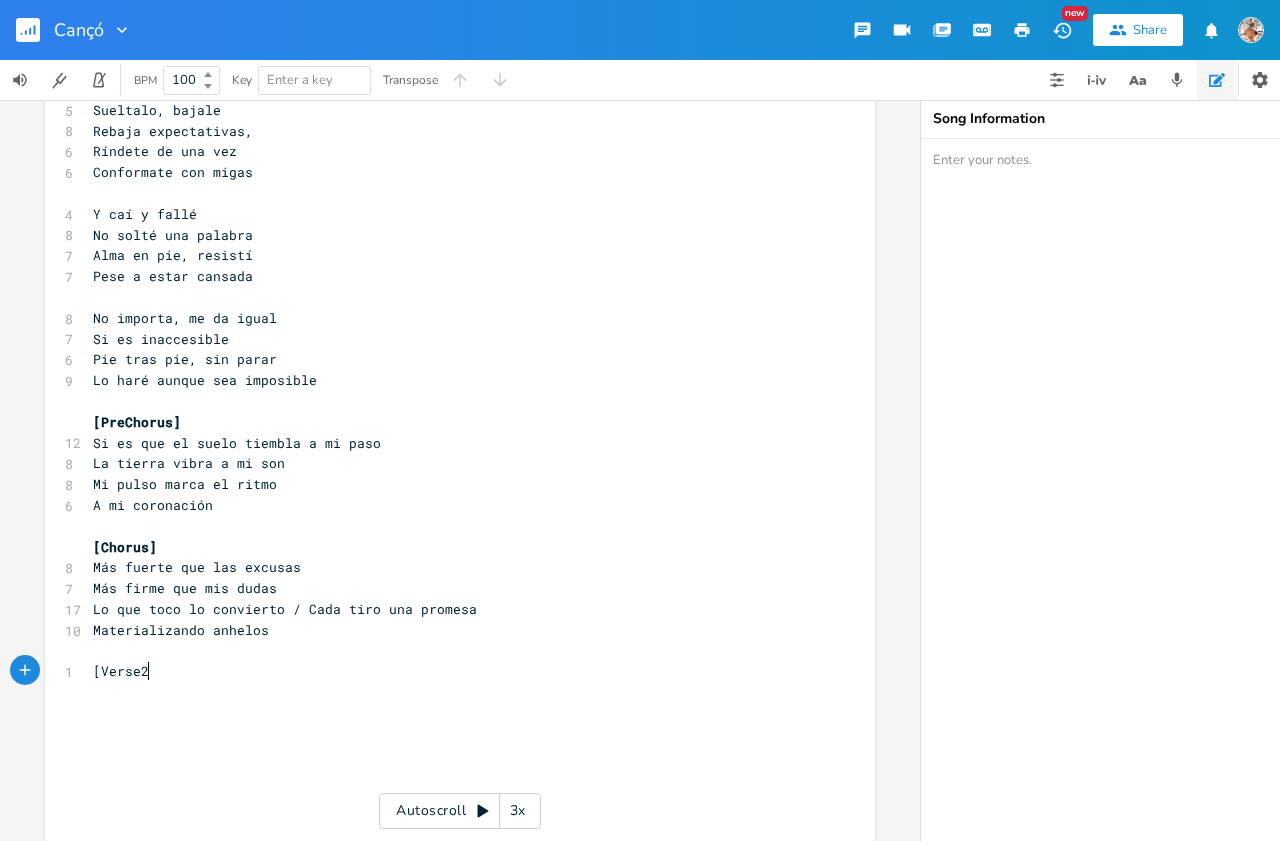 type on "[Verse2]" 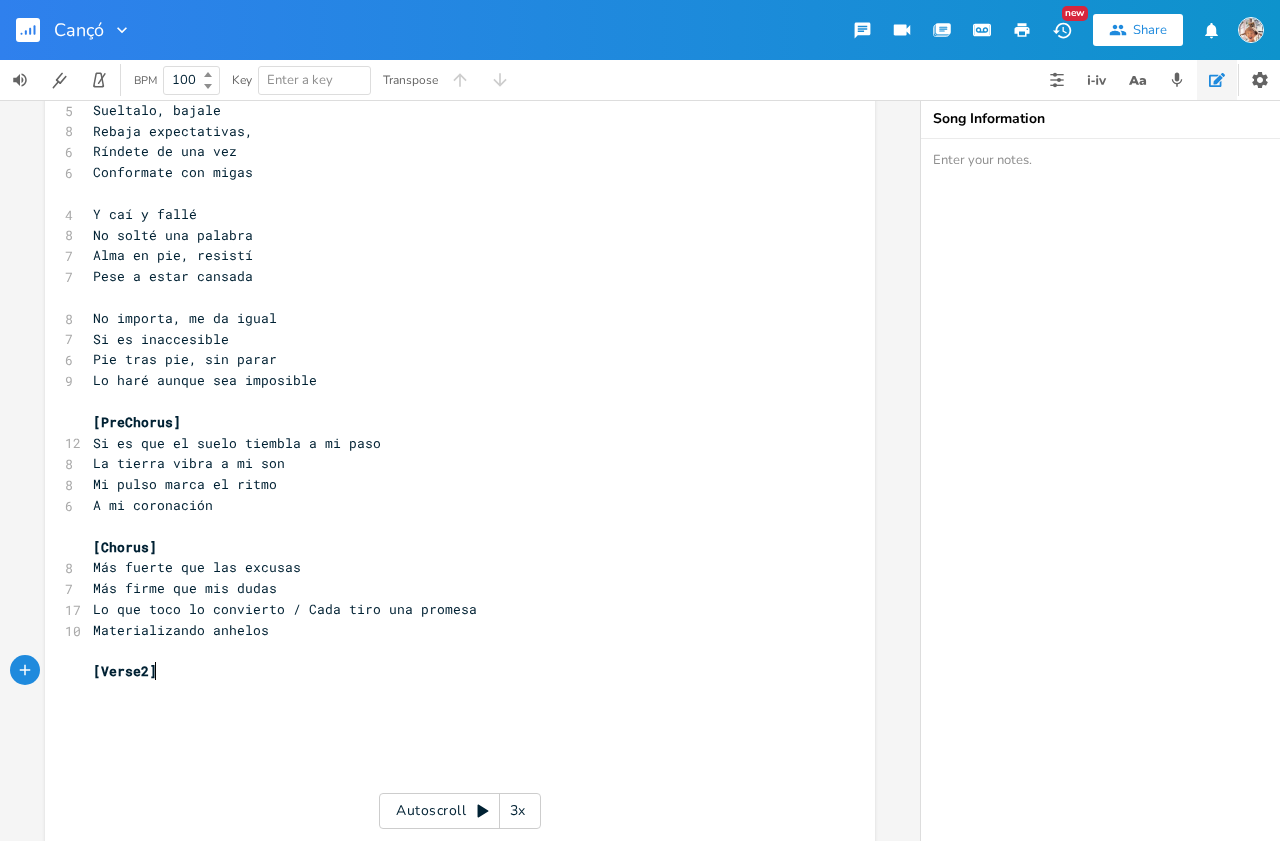 scroll, scrollTop: 0, scrollLeft: 50, axis: horizontal 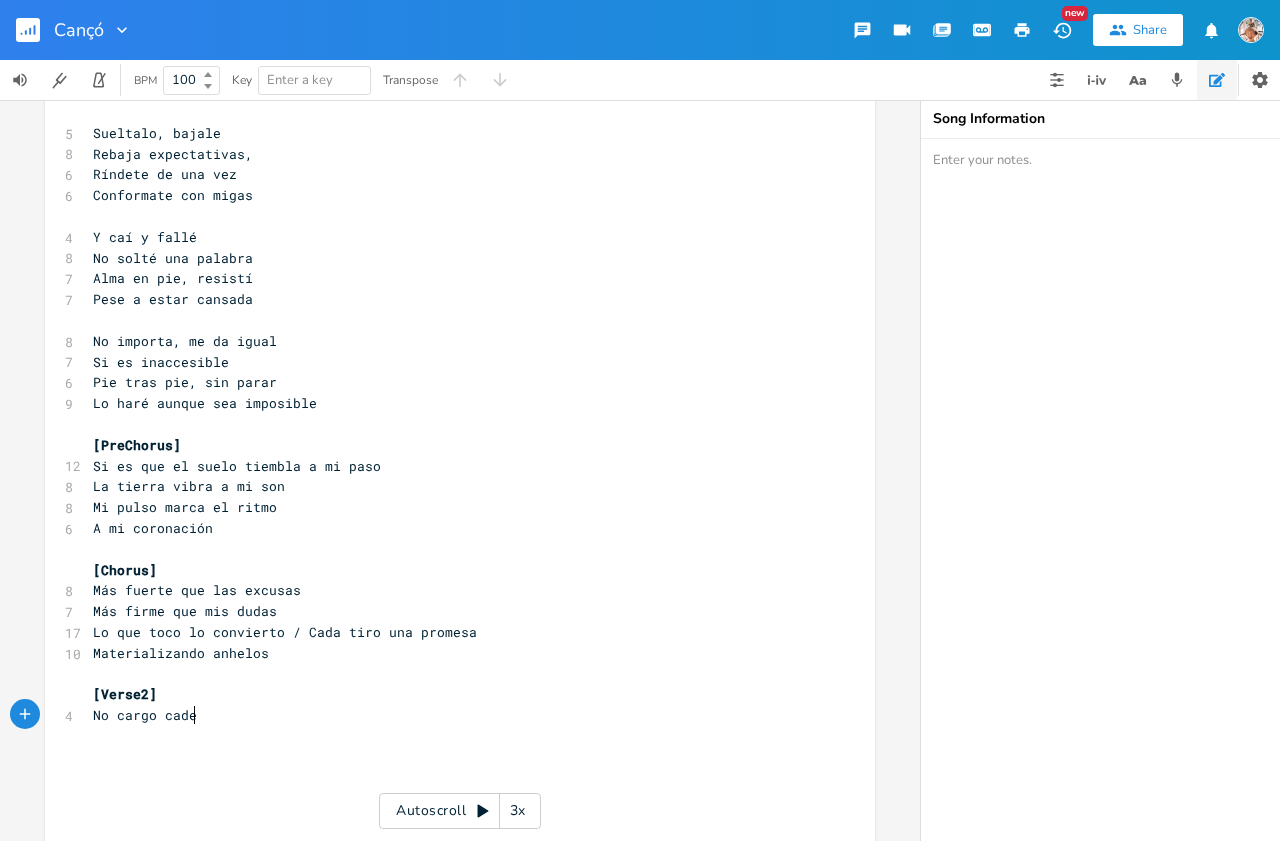 type on "No cargo cadenas" 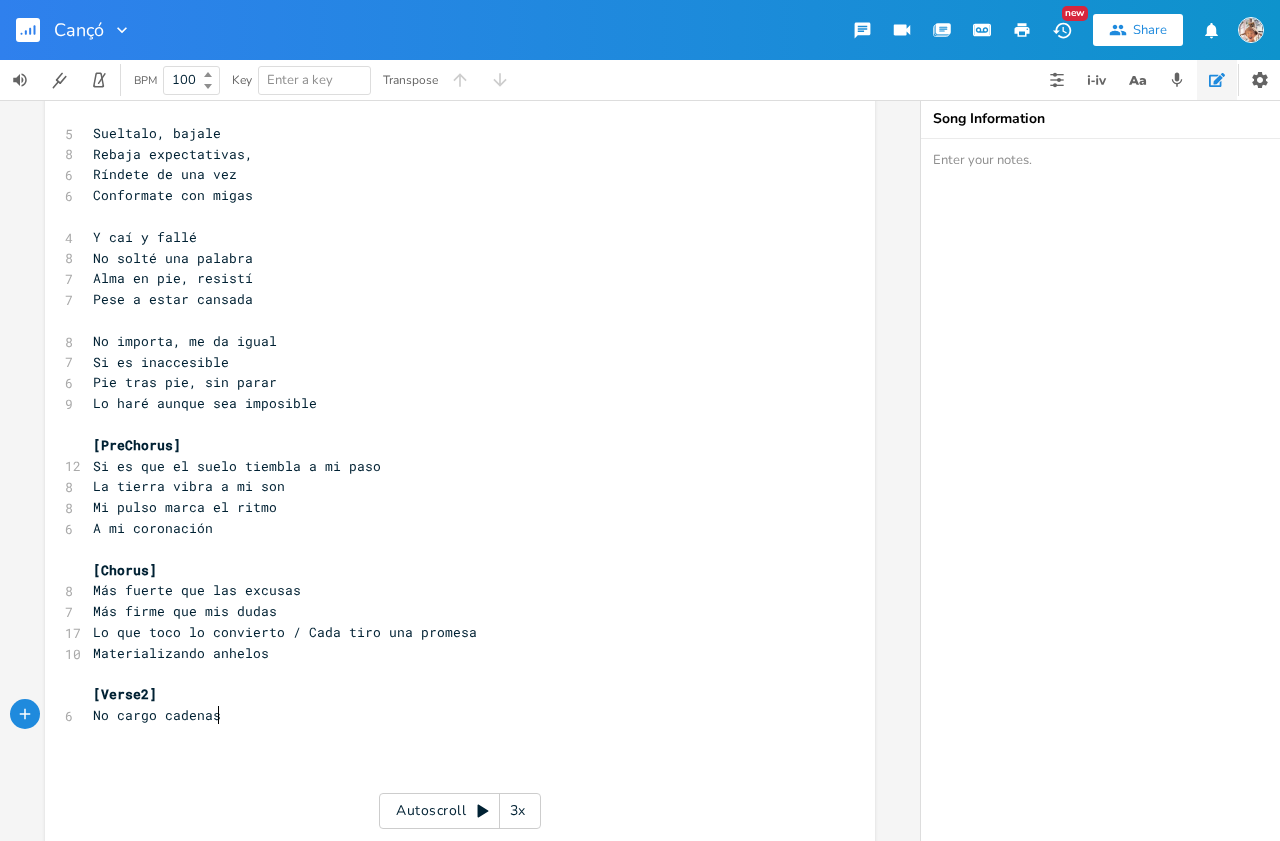 scroll, scrollTop: 0, scrollLeft: 105, axis: horizontal 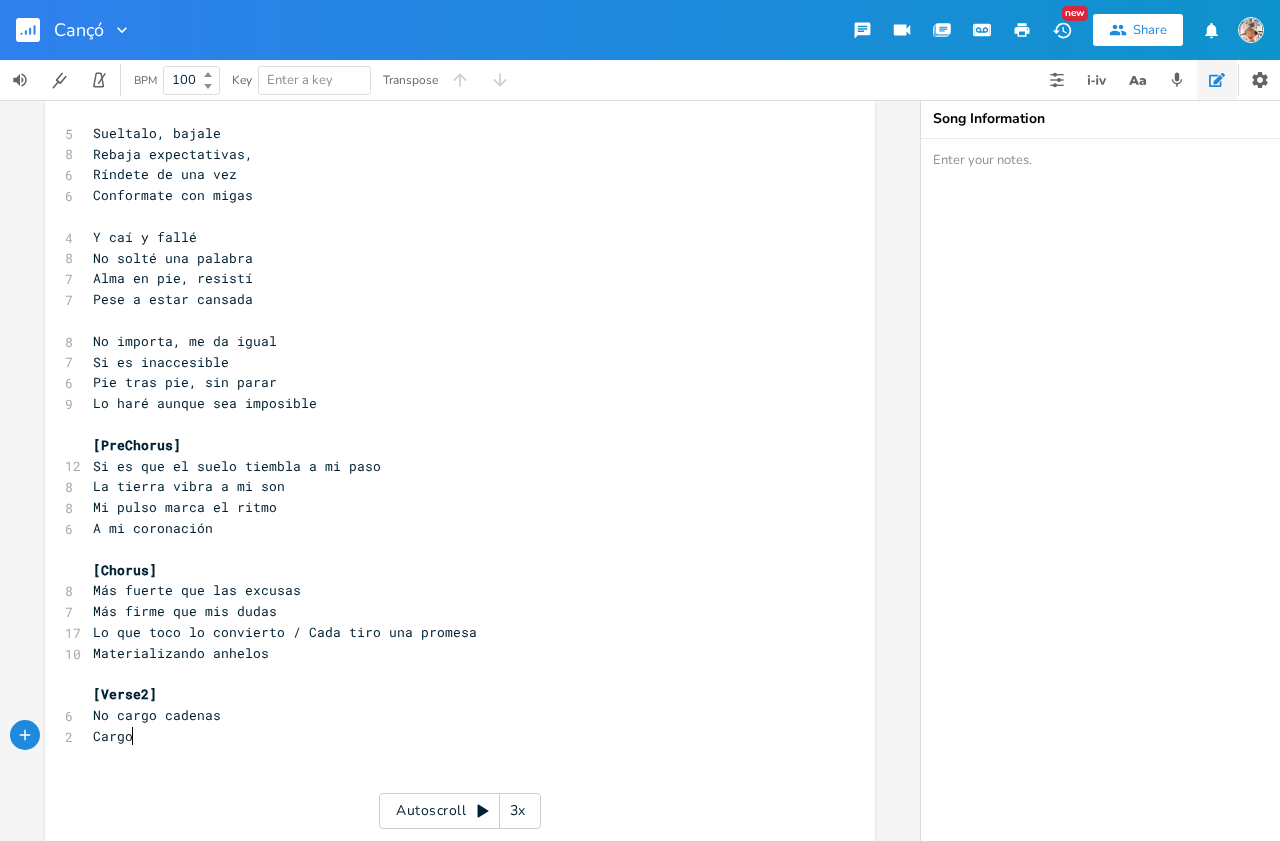 type on "Cargo" 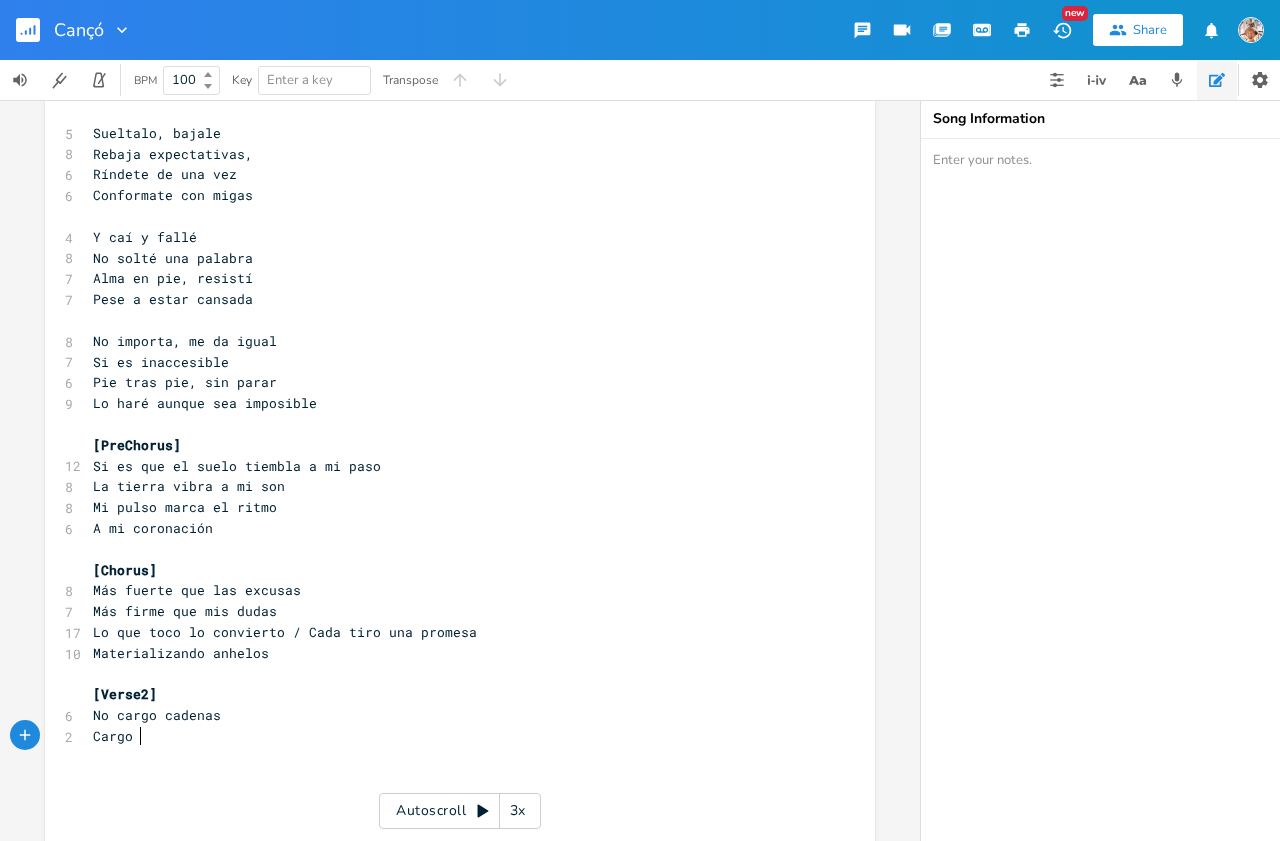scroll, scrollTop: 0, scrollLeft: 38, axis: horizontal 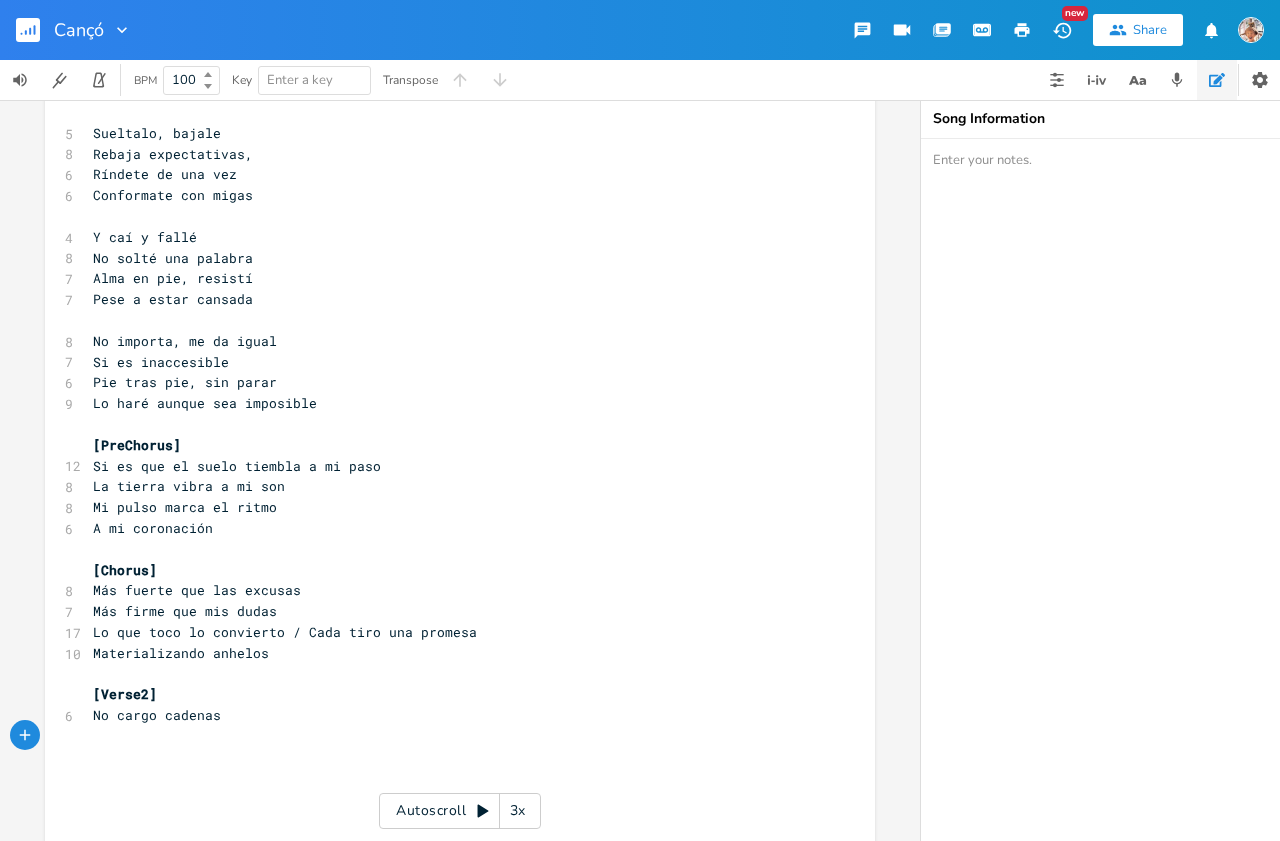 click on "No cargo cadenas" at bounding box center (450, 715) 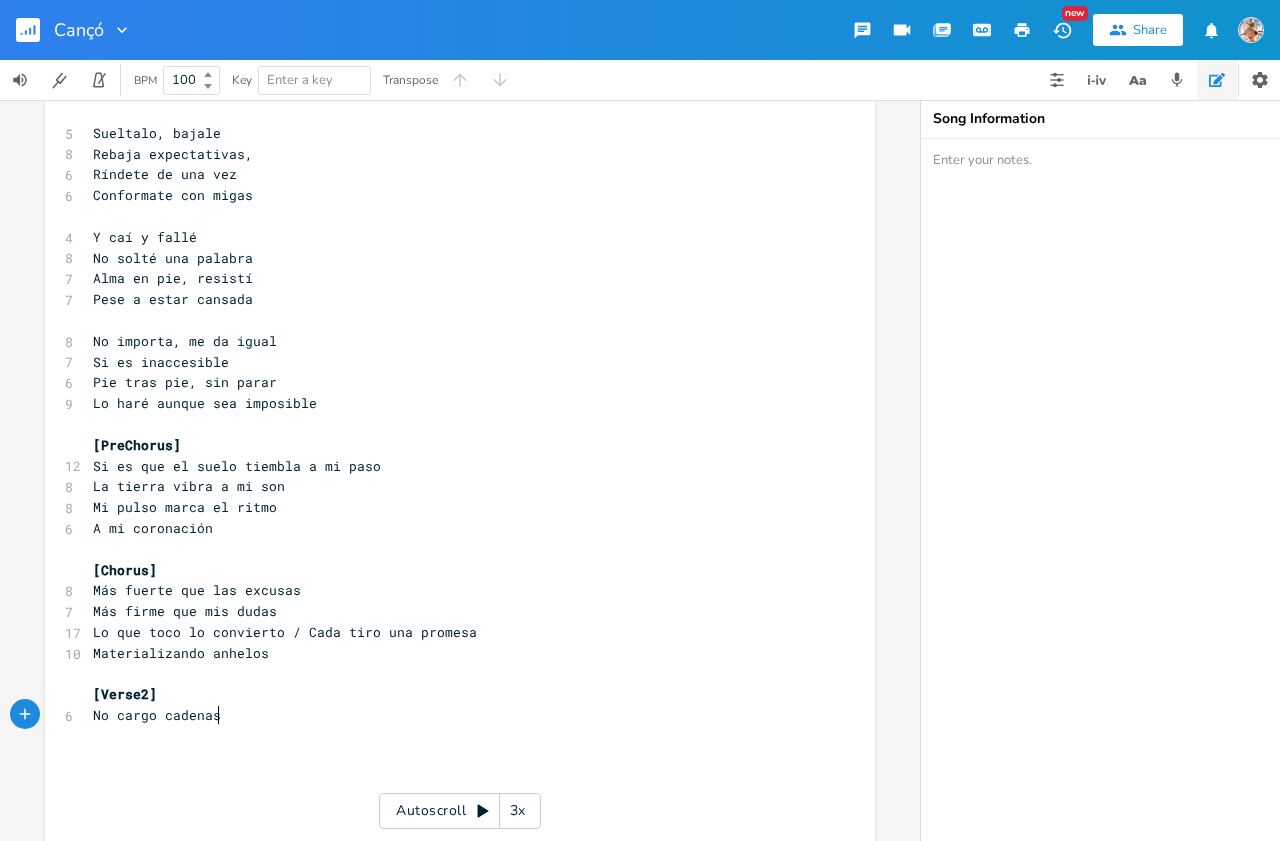 click on "​" at bounding box center (450, 736) 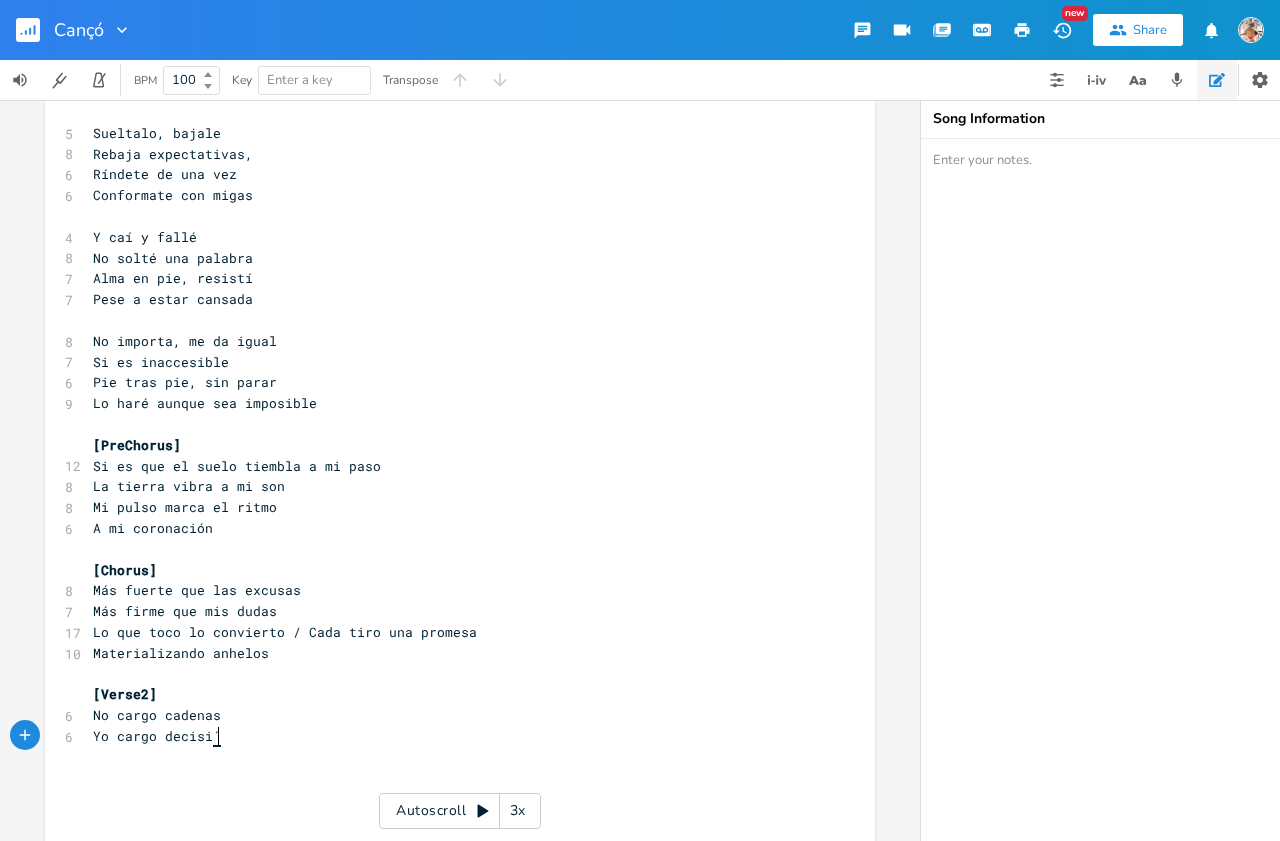 type on "Yo cargo decisión" 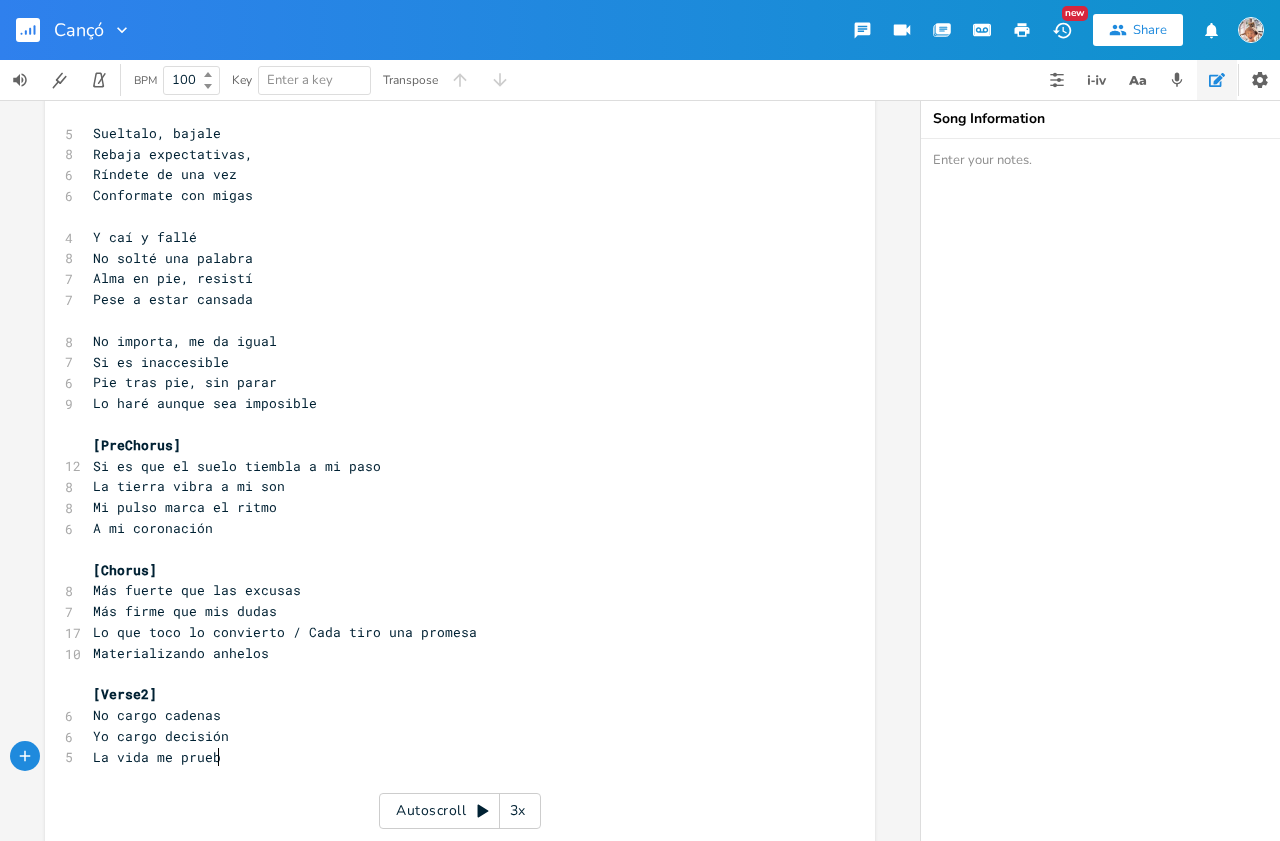 scroll, scrollTop: 0, scrollLeft: 108, axis: horizontal 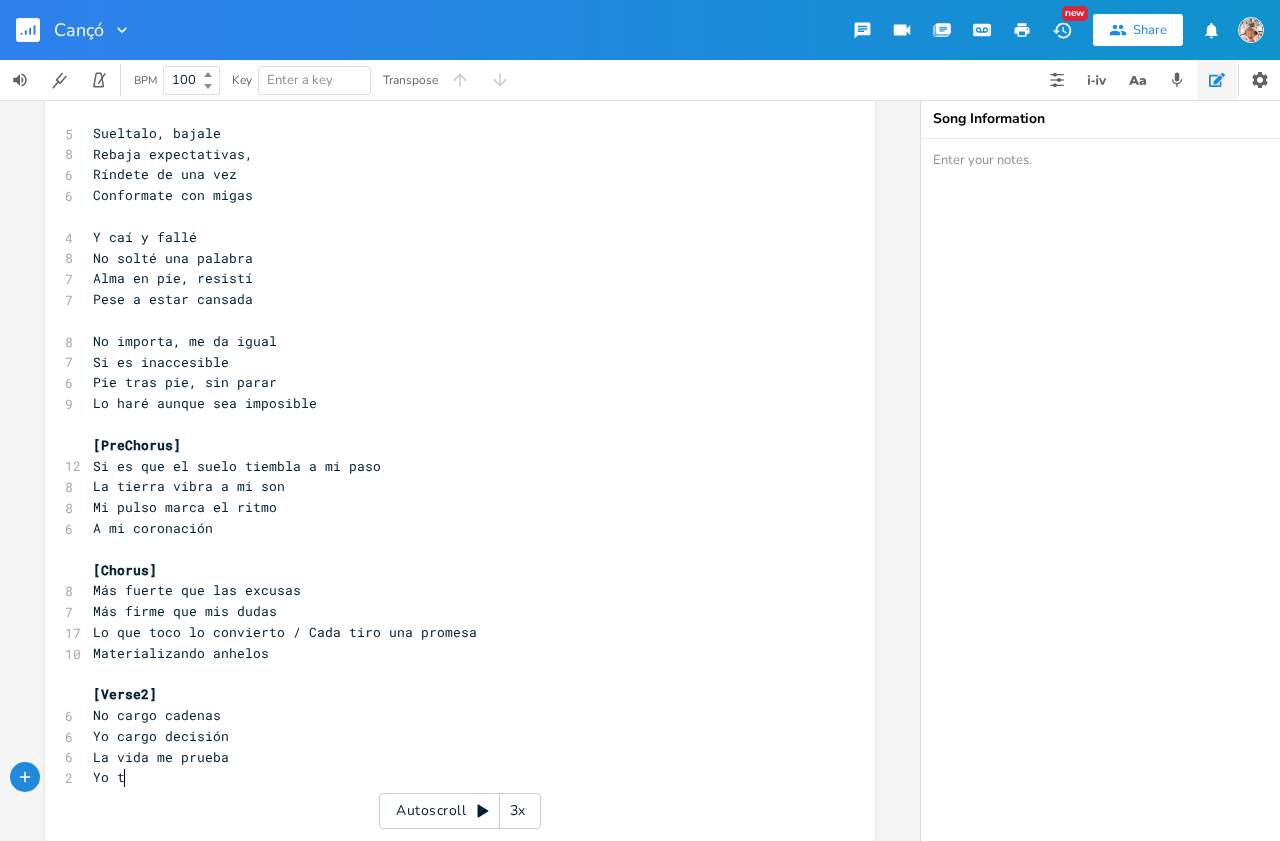 type on "Yo tra" 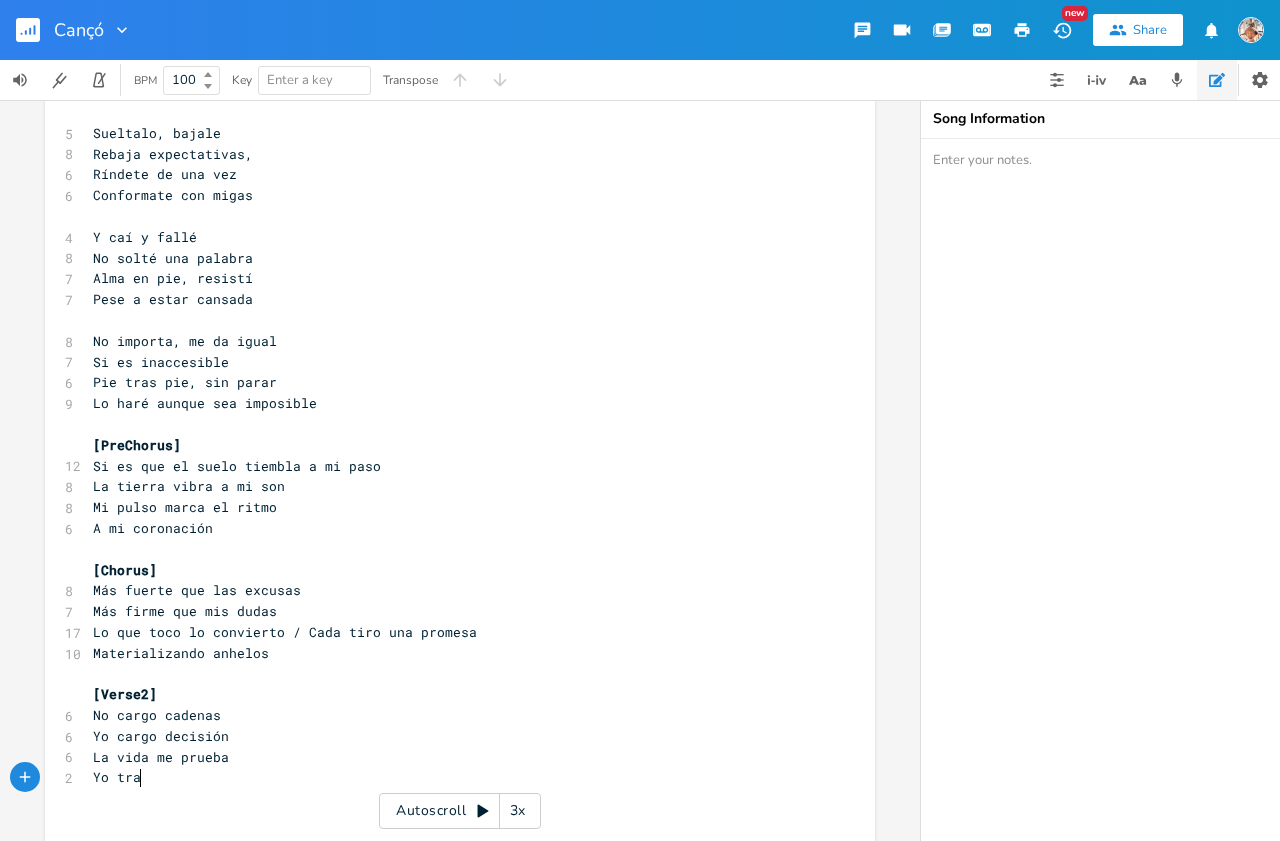 scroll, scrollTop: 0, scrollLeft: 33, axis: horizontal 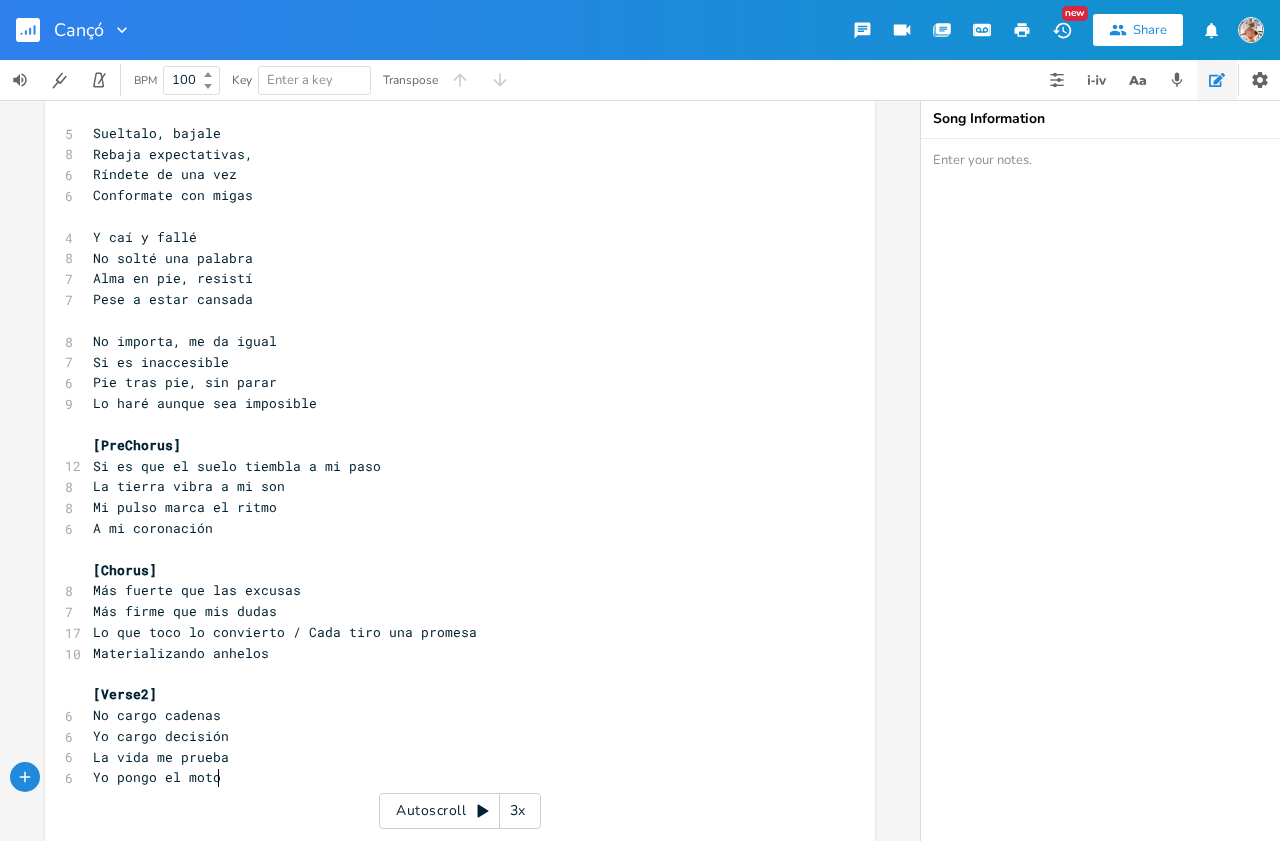 type on "pongo el motor" 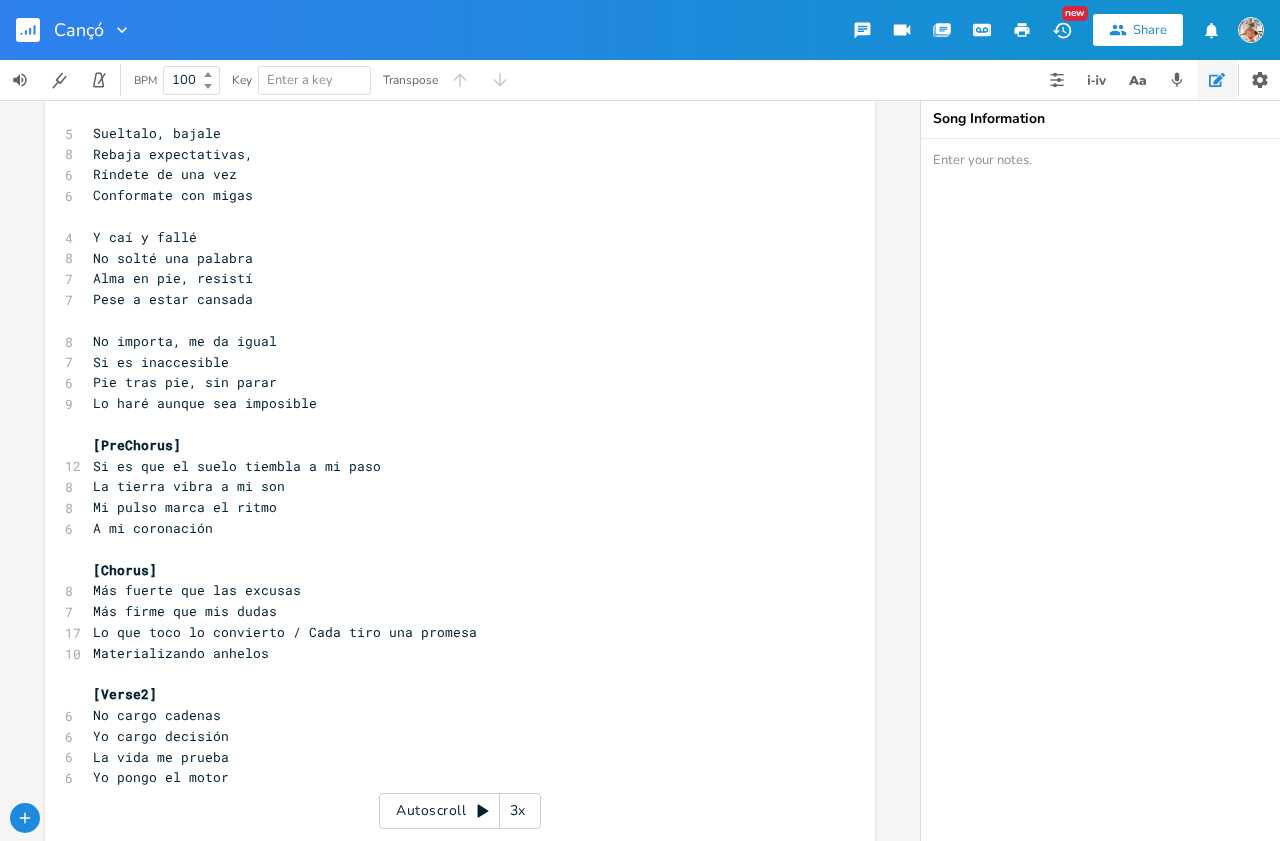scroll, scrollTop: 0, scrollLeft: 8, axis: horizontal 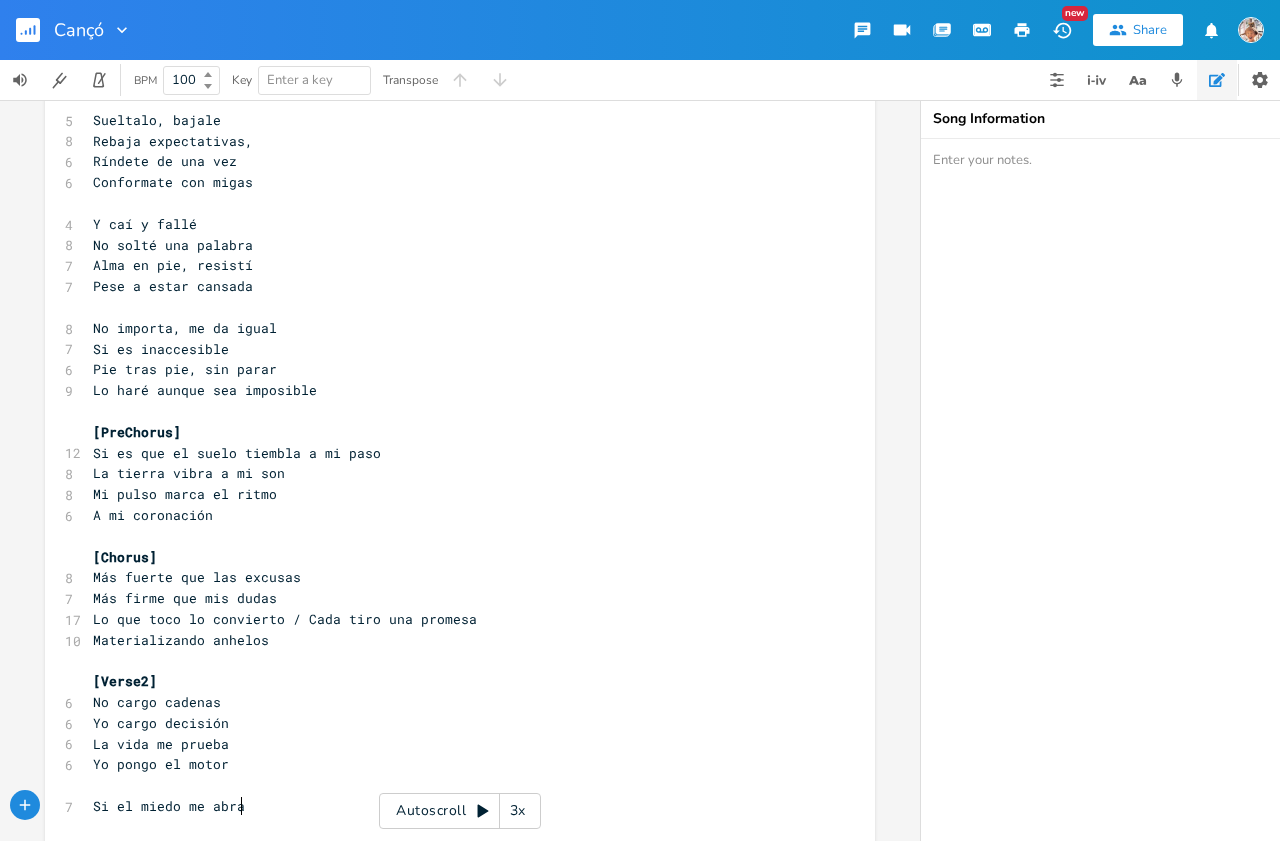 type on "Si el miedo me abraza" 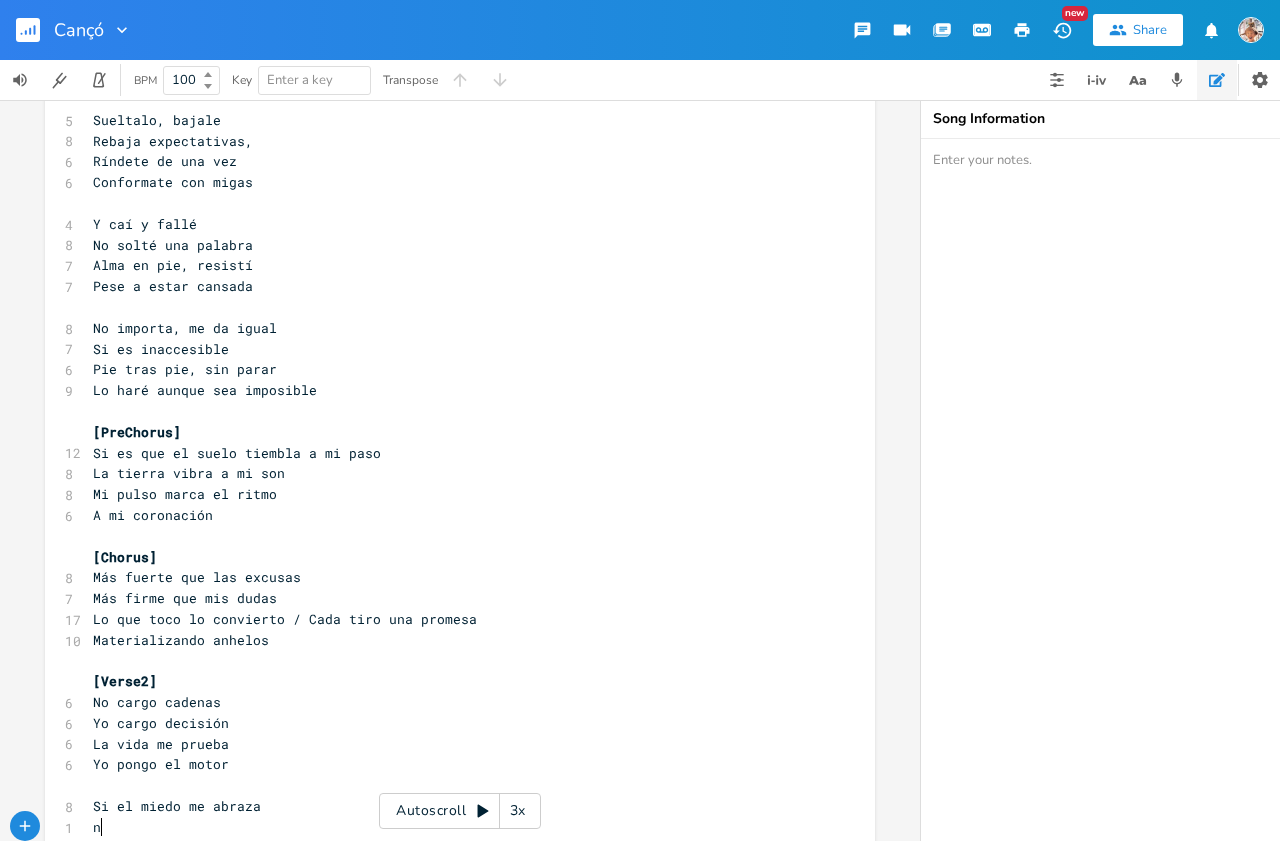 scroll, scrollTop: 0, scrollLeft: 13, axis: horizontal 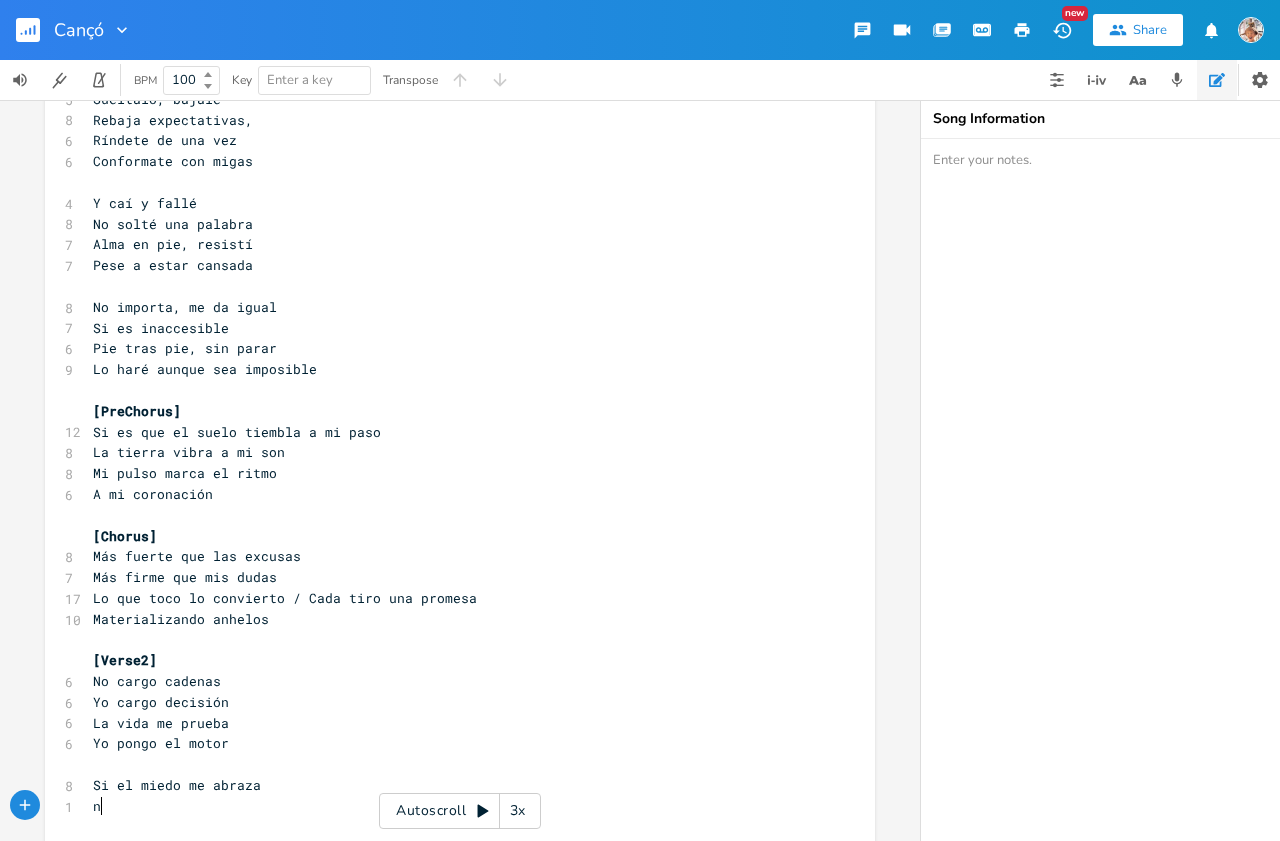 type on "no" 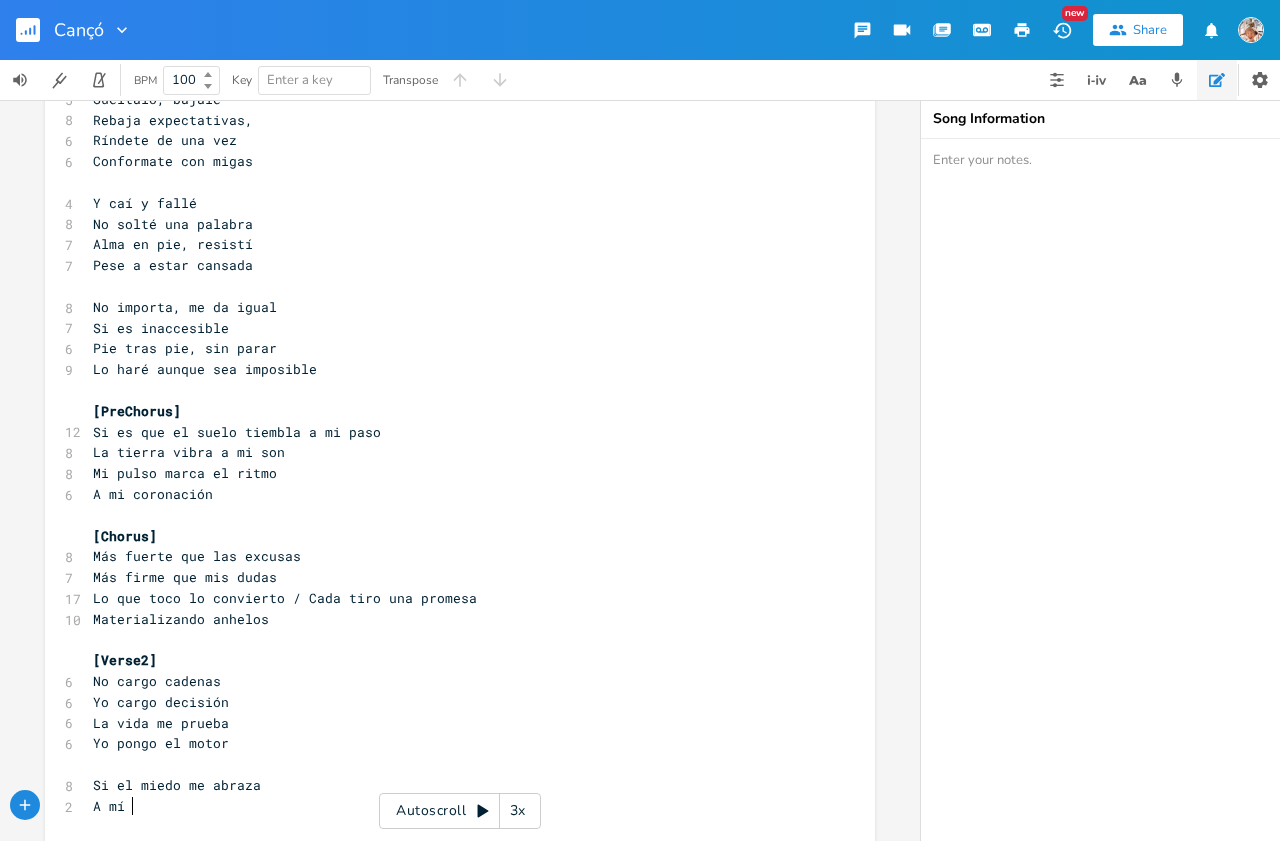 type on "A mí no" 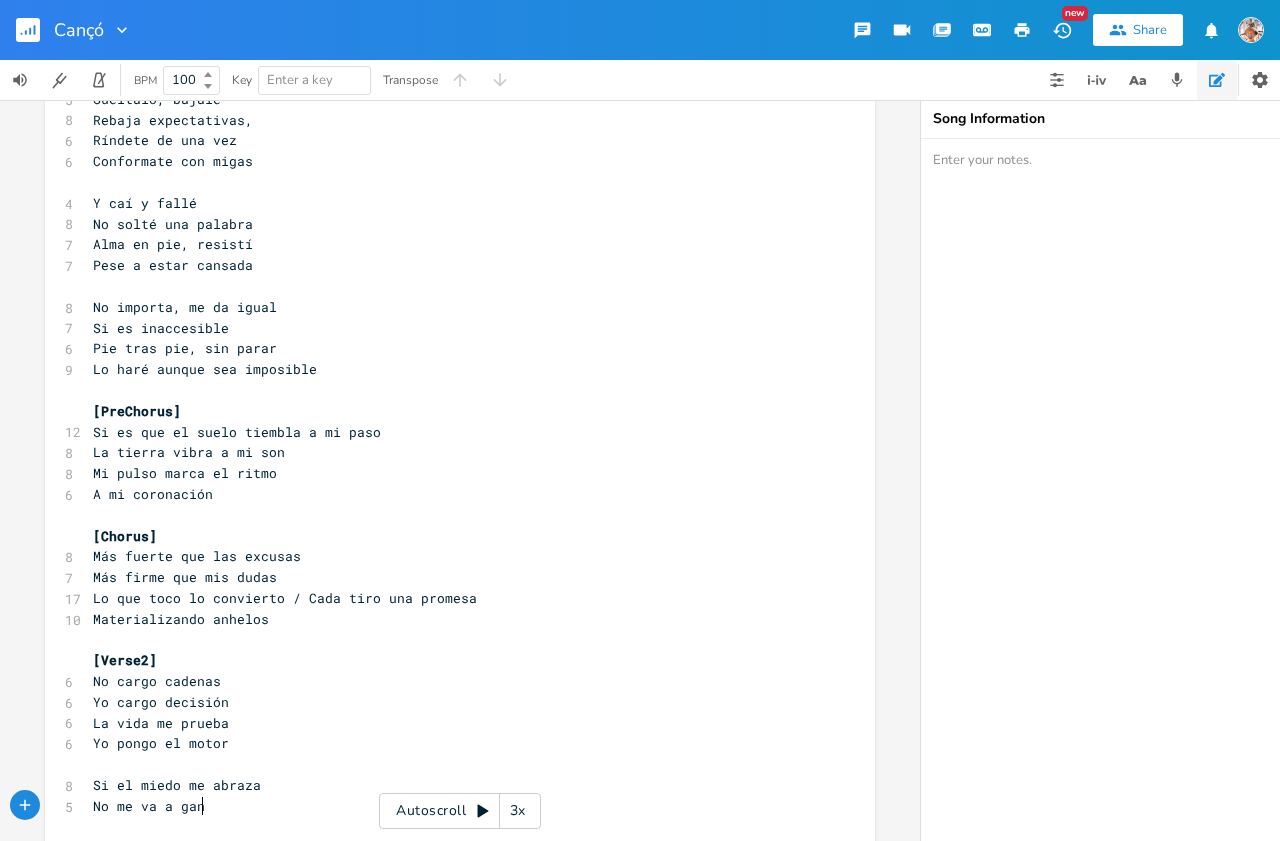 type on "No me va a ganar" 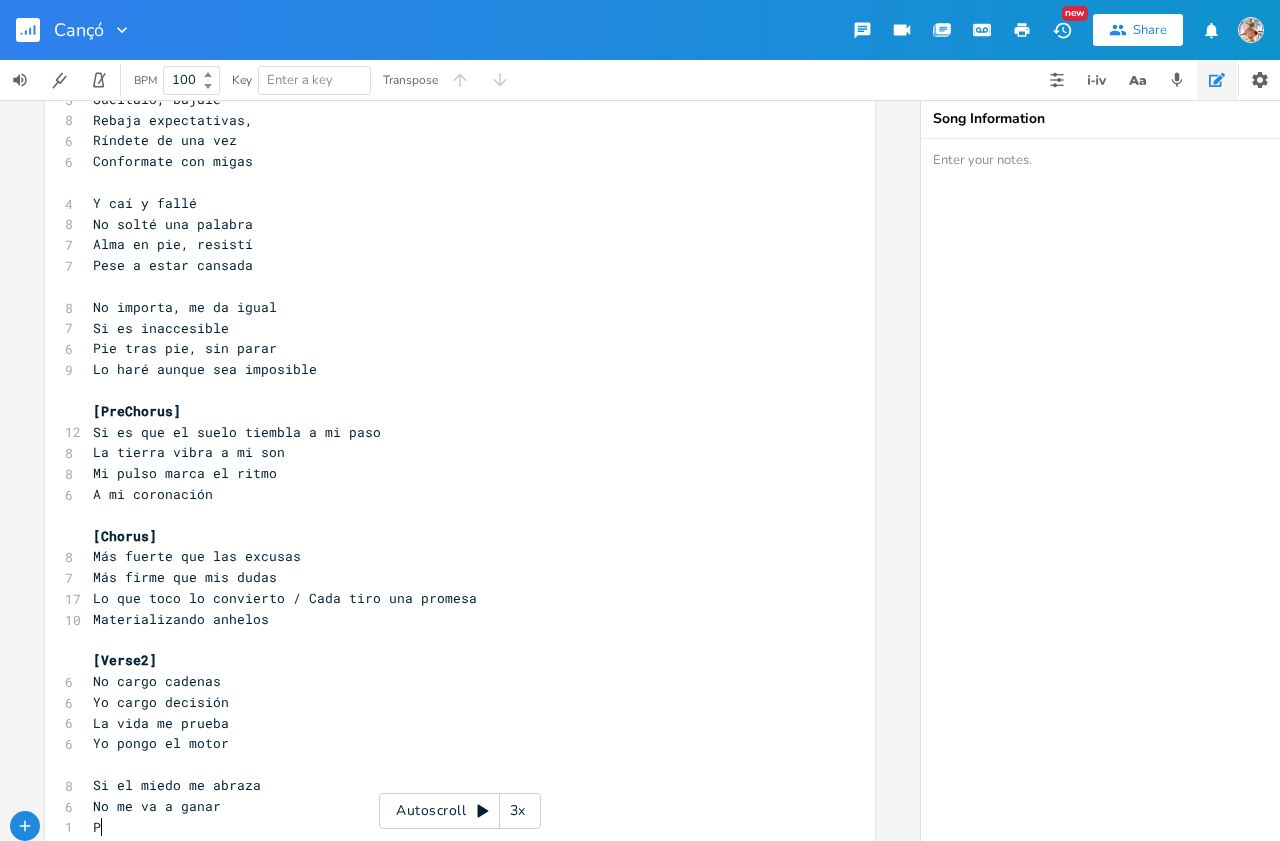 scroll, scrollTop: 0, scrollLeft: 8, axis: horizontal 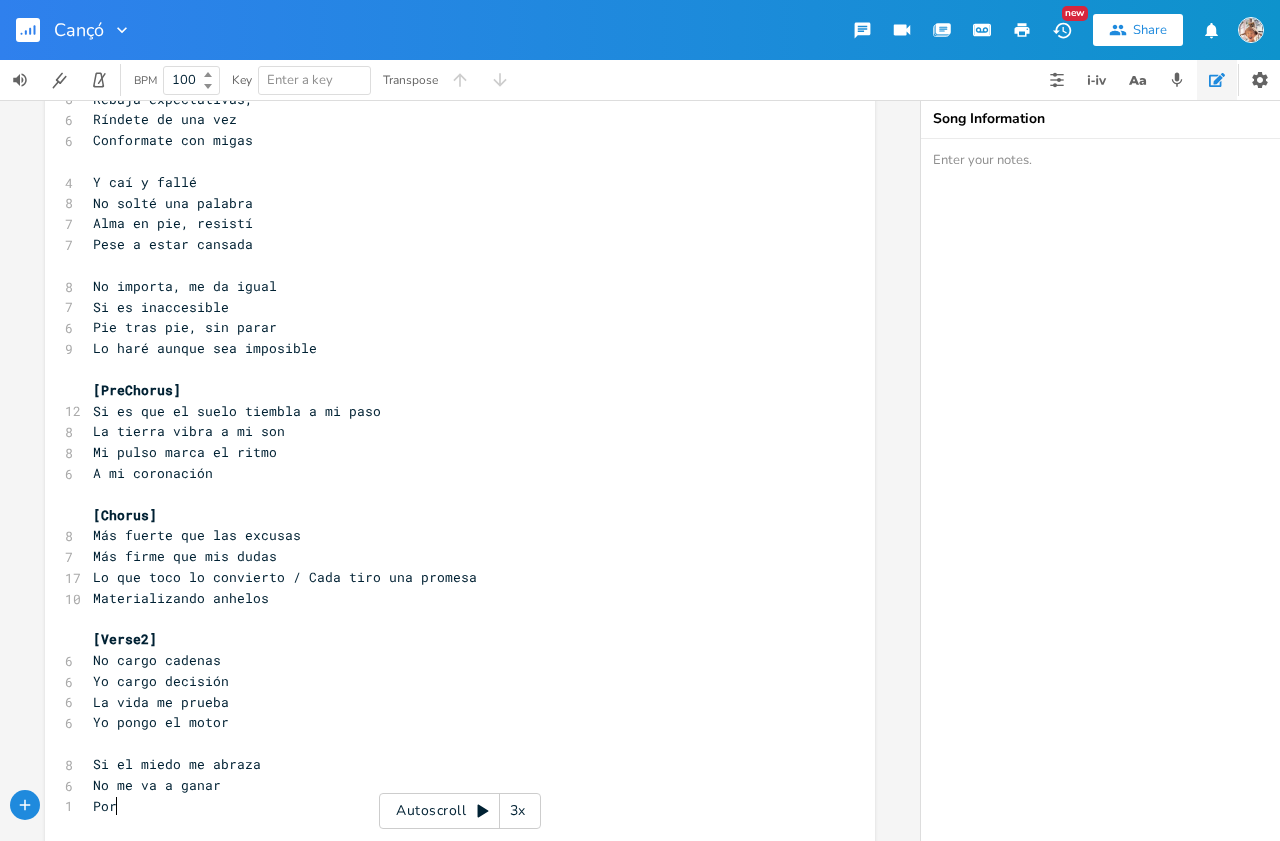 type on "Por" 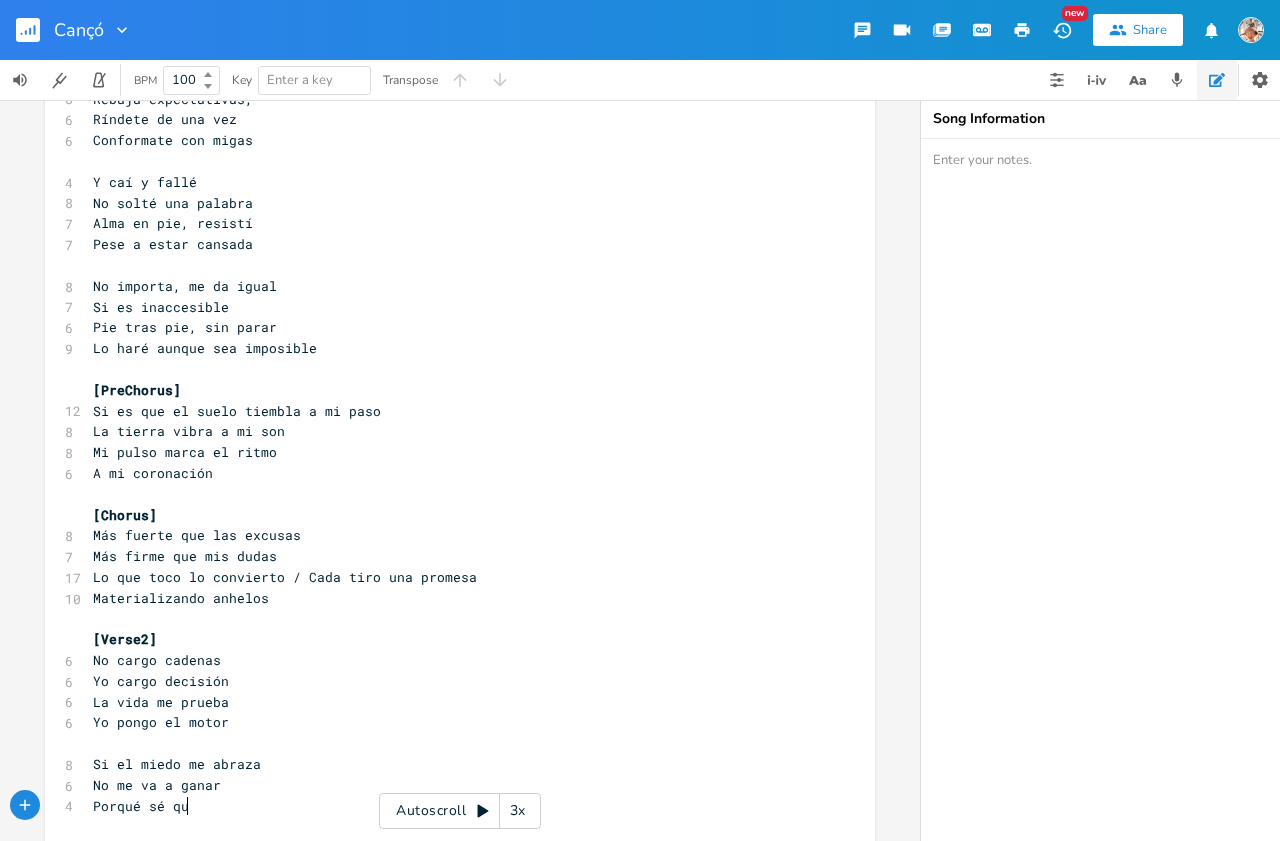 scroll, scrollTop: 0, scrollLeft: 68, axis: horizontal 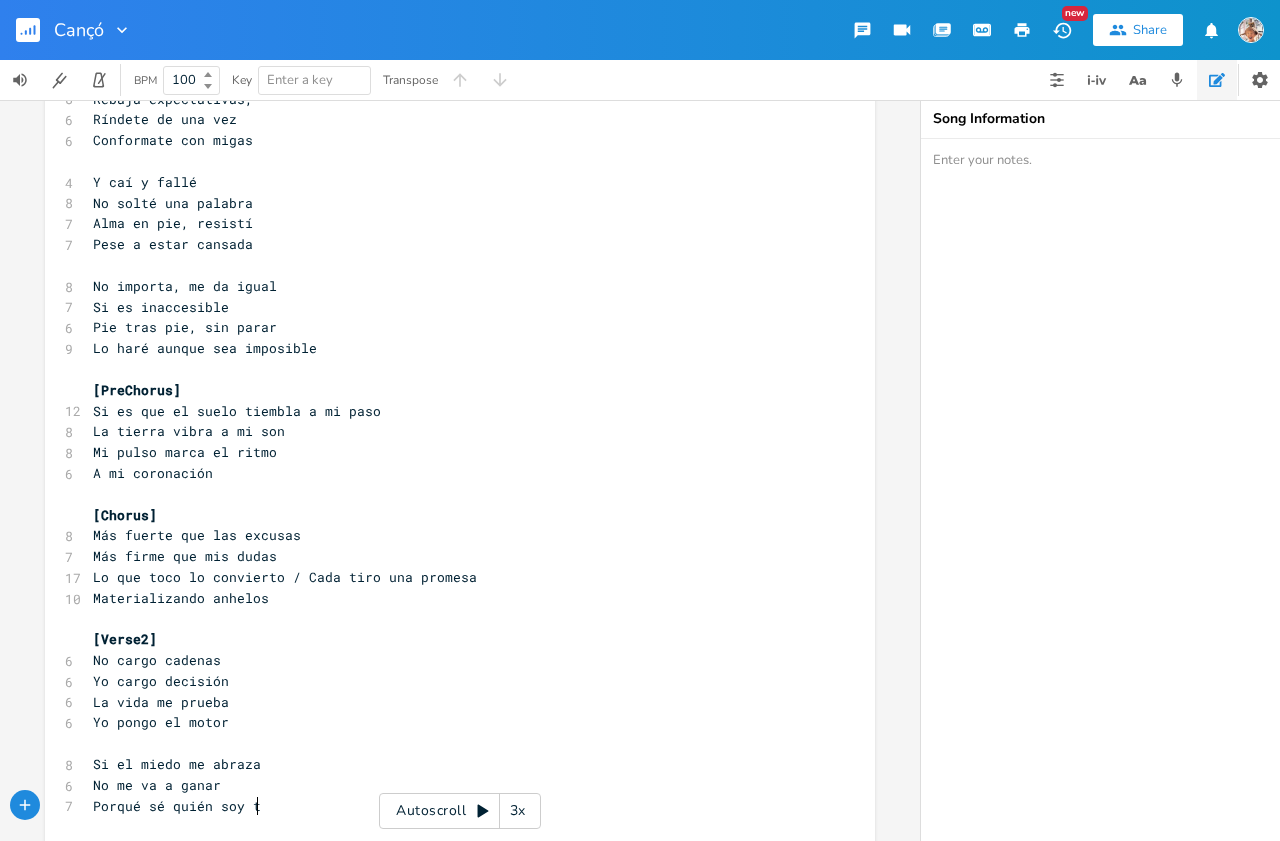 type on "ién soy to" 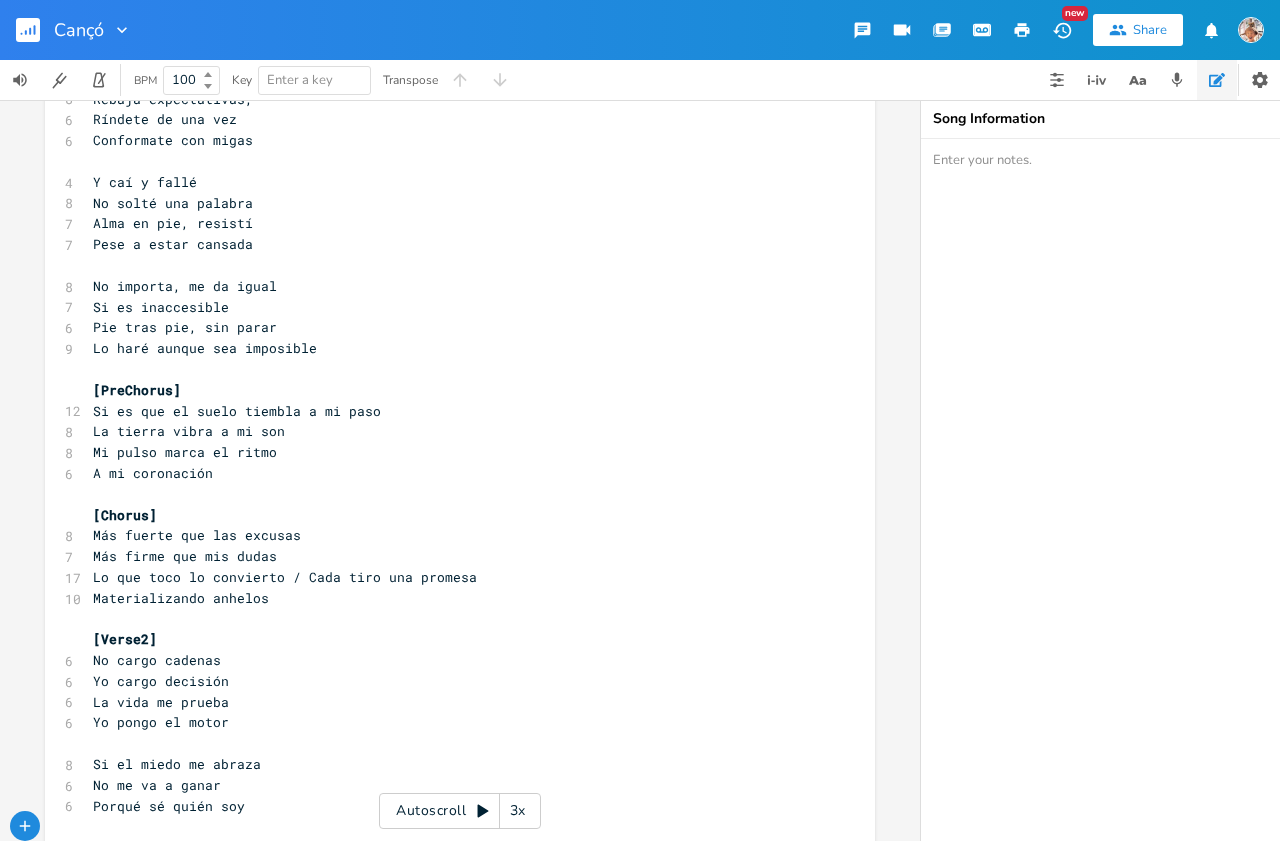 scroll, scrollTop: 0, scrollLeft: 6, axis: horizontal 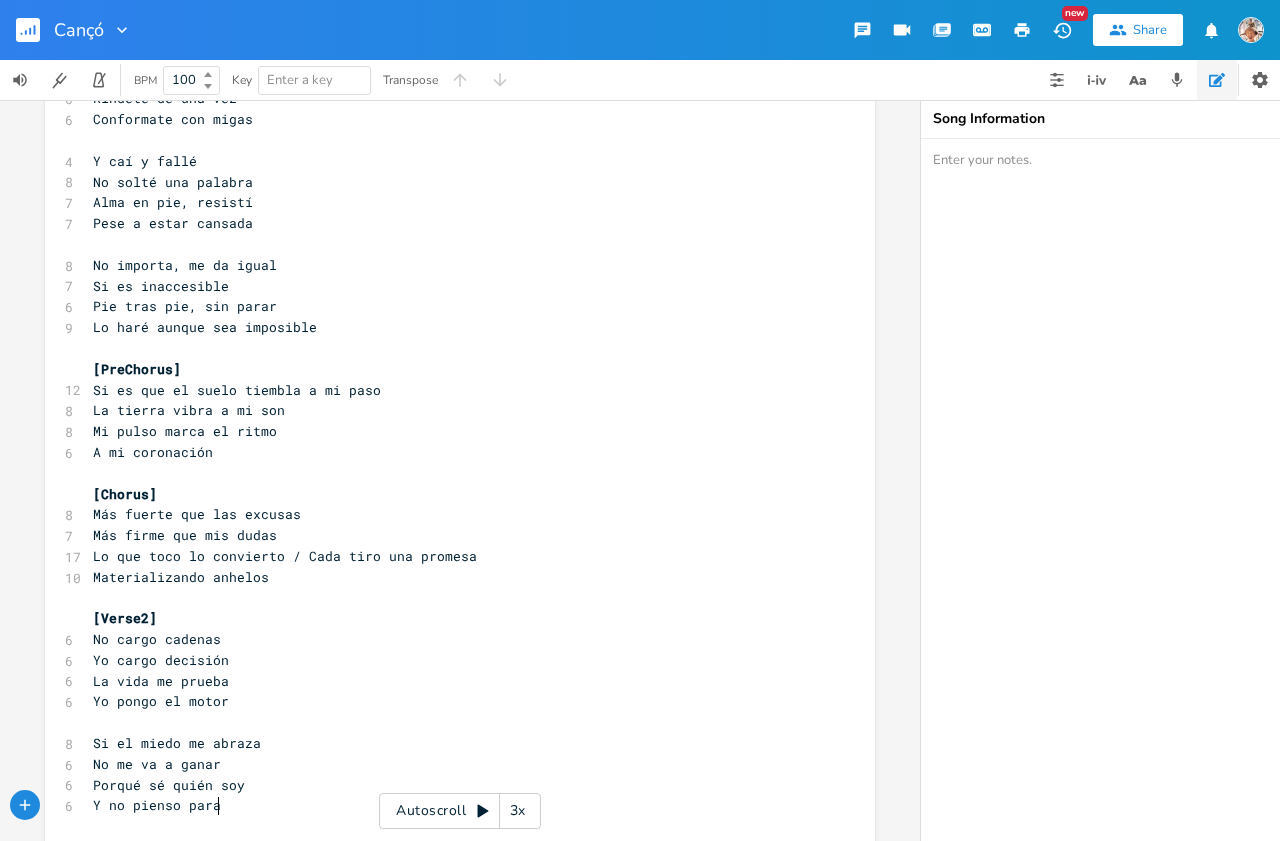 type on "Y no pienso parar" 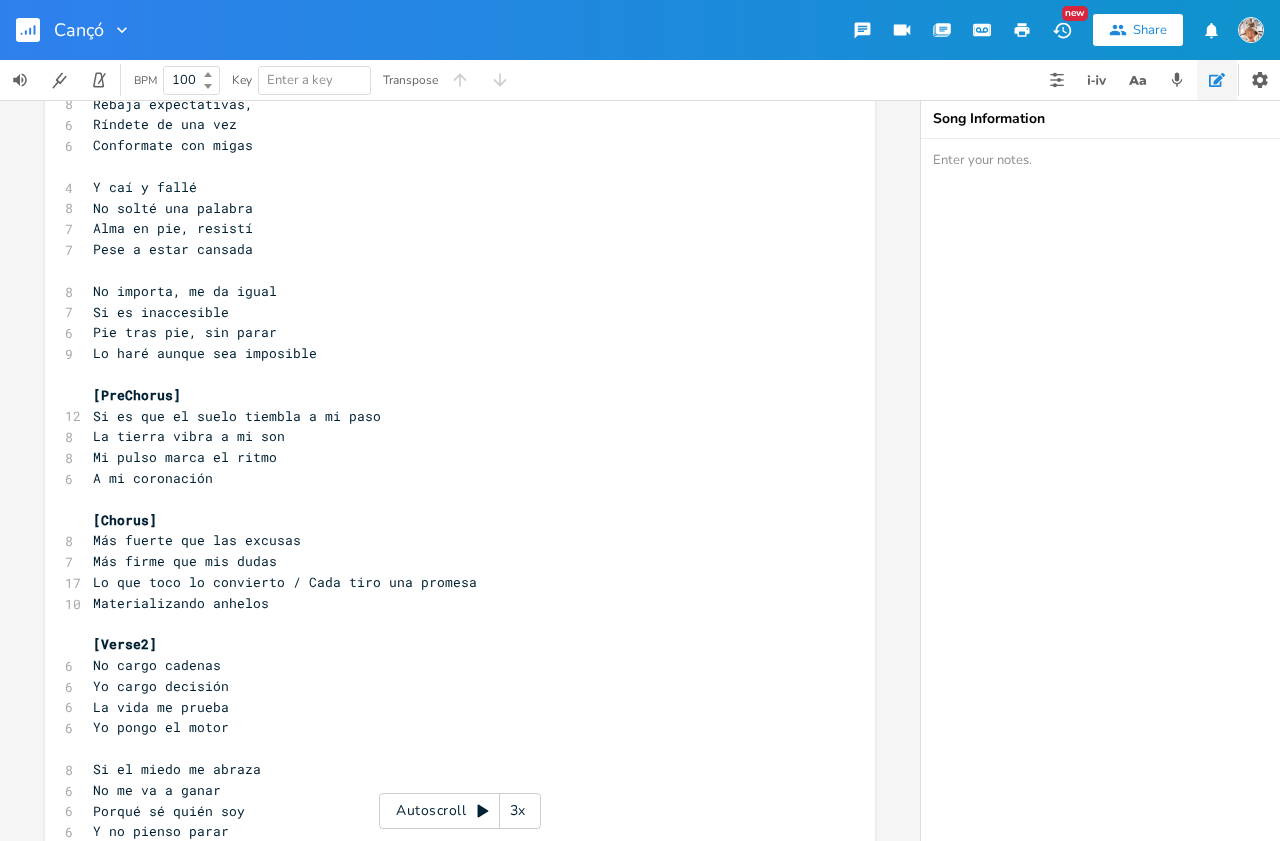 scroll, scrollTop: 461, scrollLeft: 0, axis: vertical 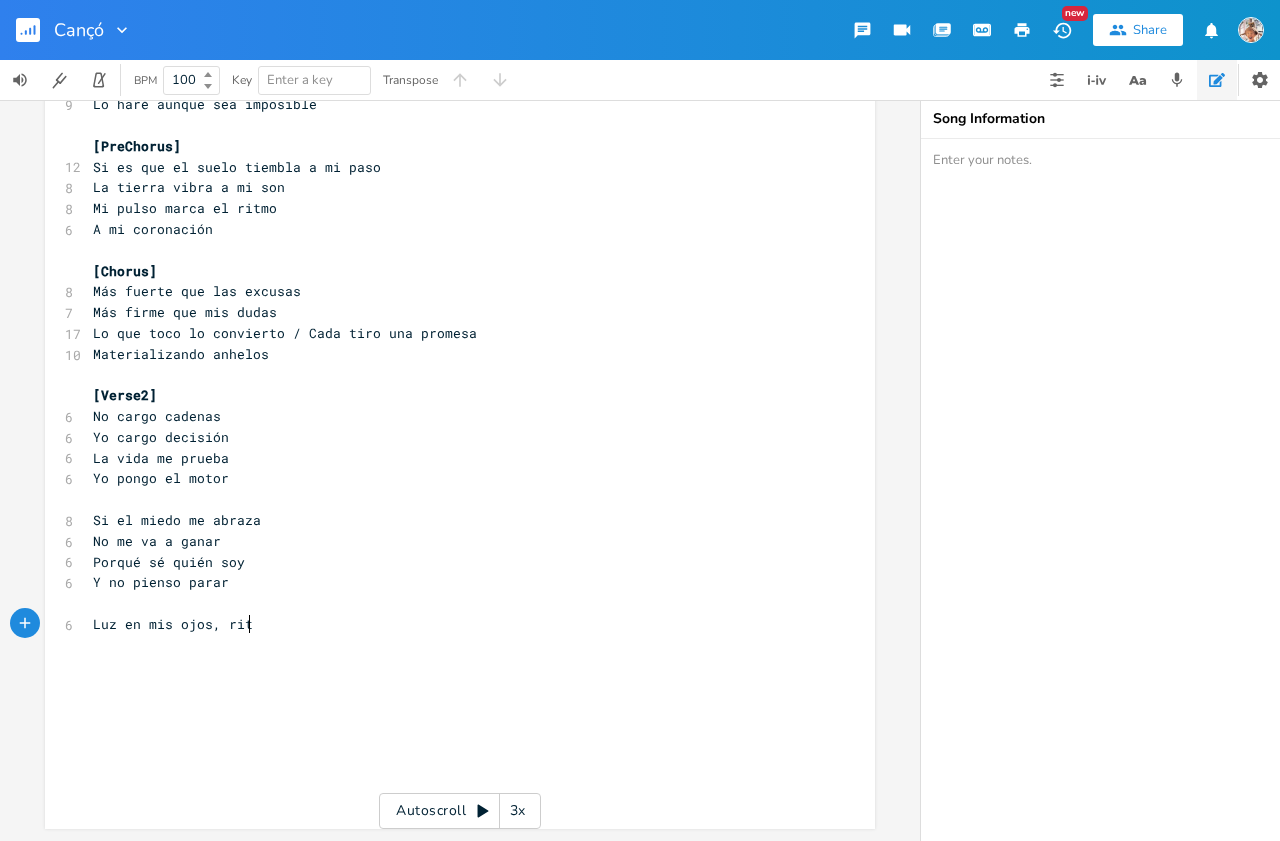type on "Luz en mis ojos, ritm" 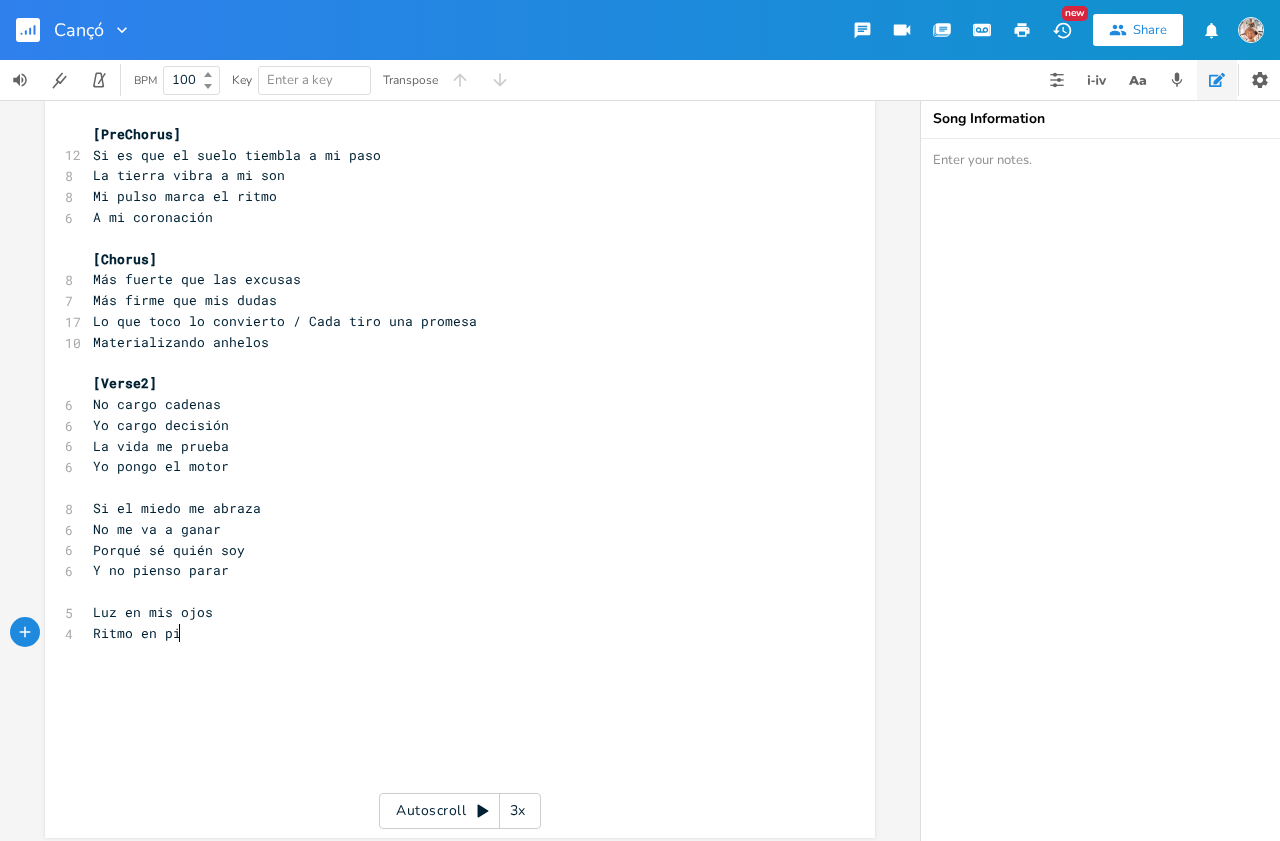type on "Ritmo en pies" 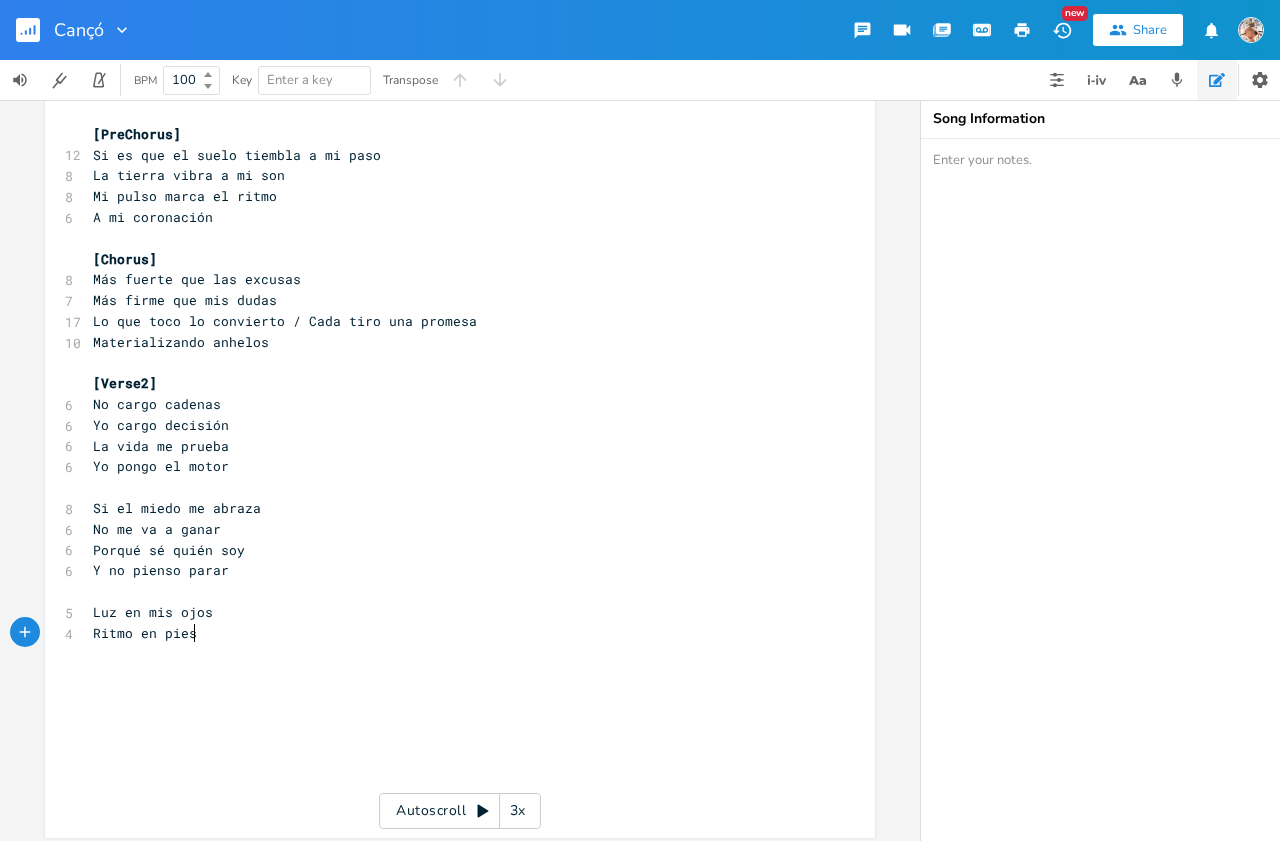scroll, scrollTop: 0, scrollLeft: 81, axis: horizontal 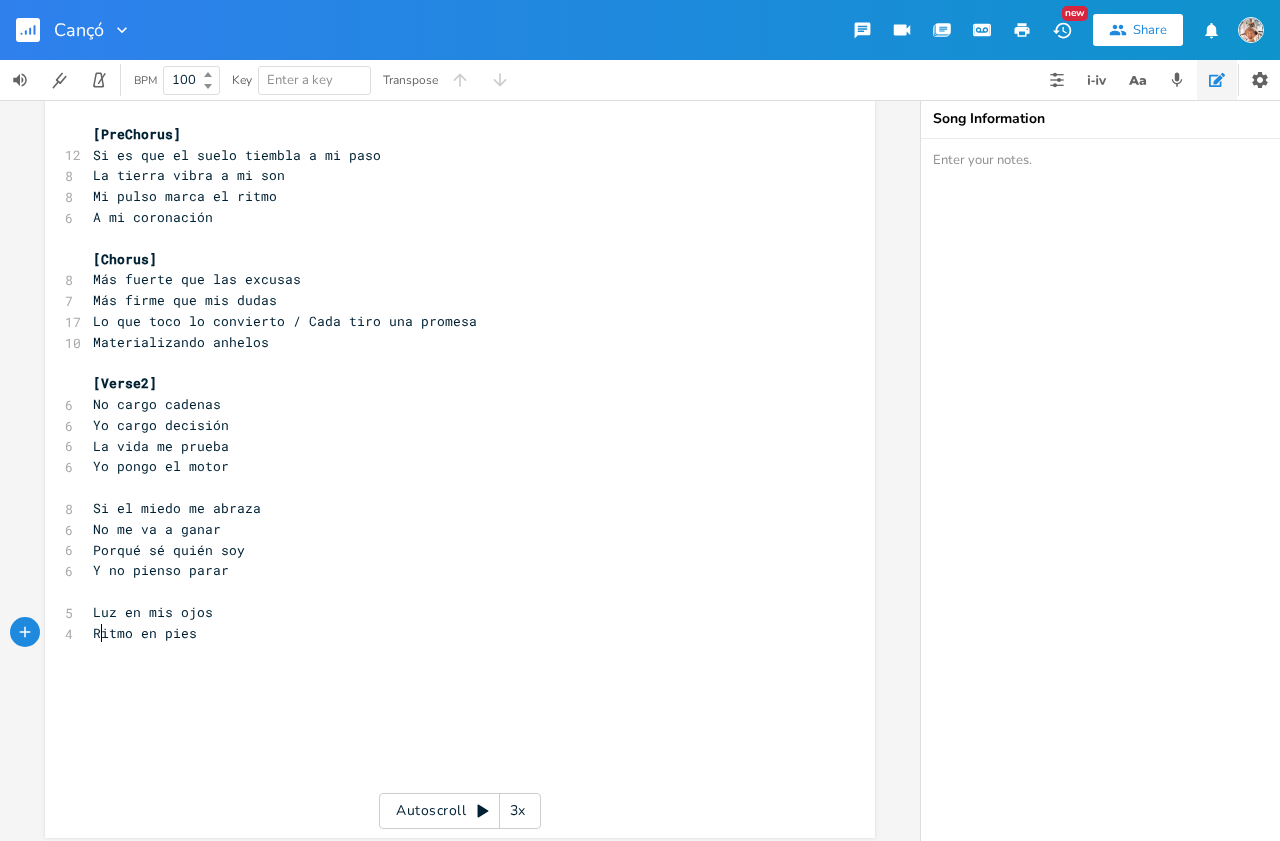 click on "Ritmo en pies" at bounding box center (145, 633) 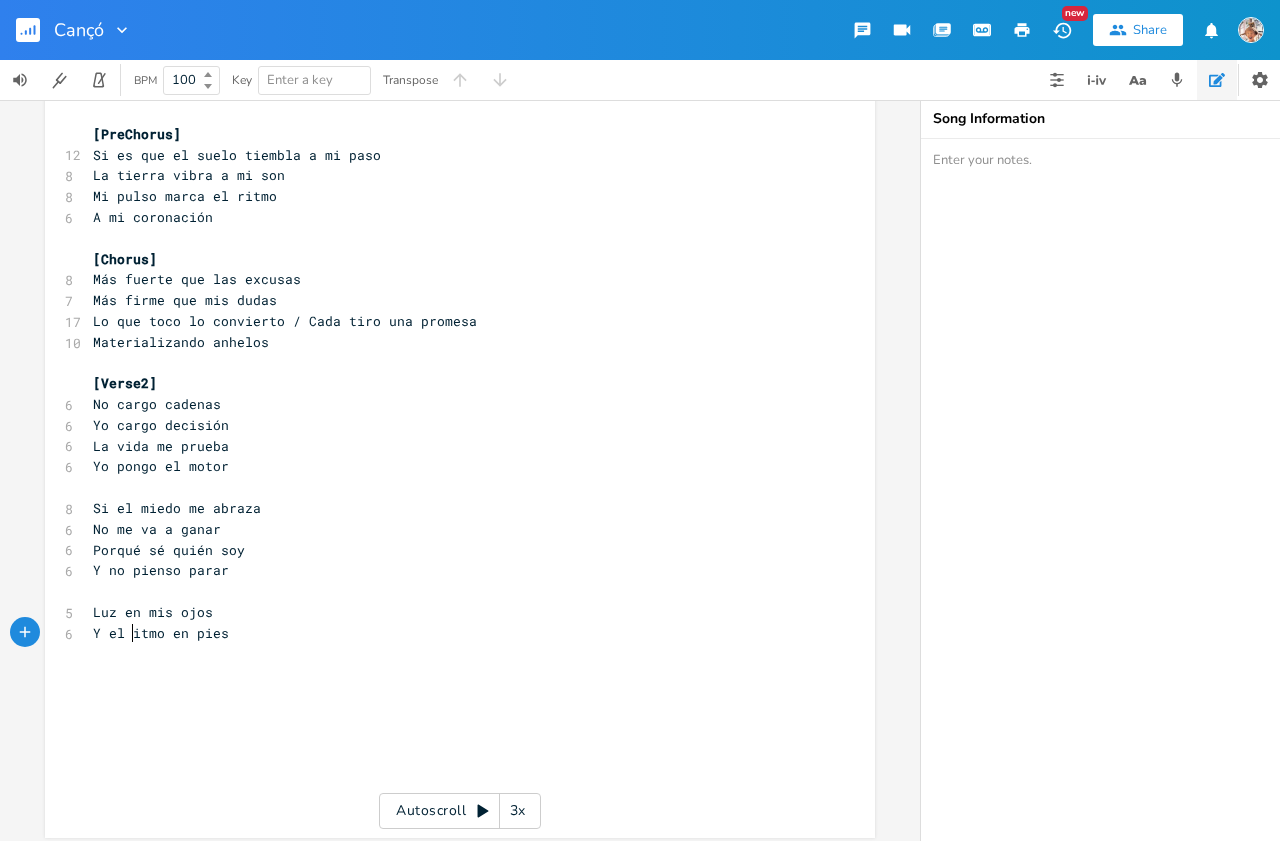 scroll, scrollTop: 0, scrollLeft: 29, axis: horizontal 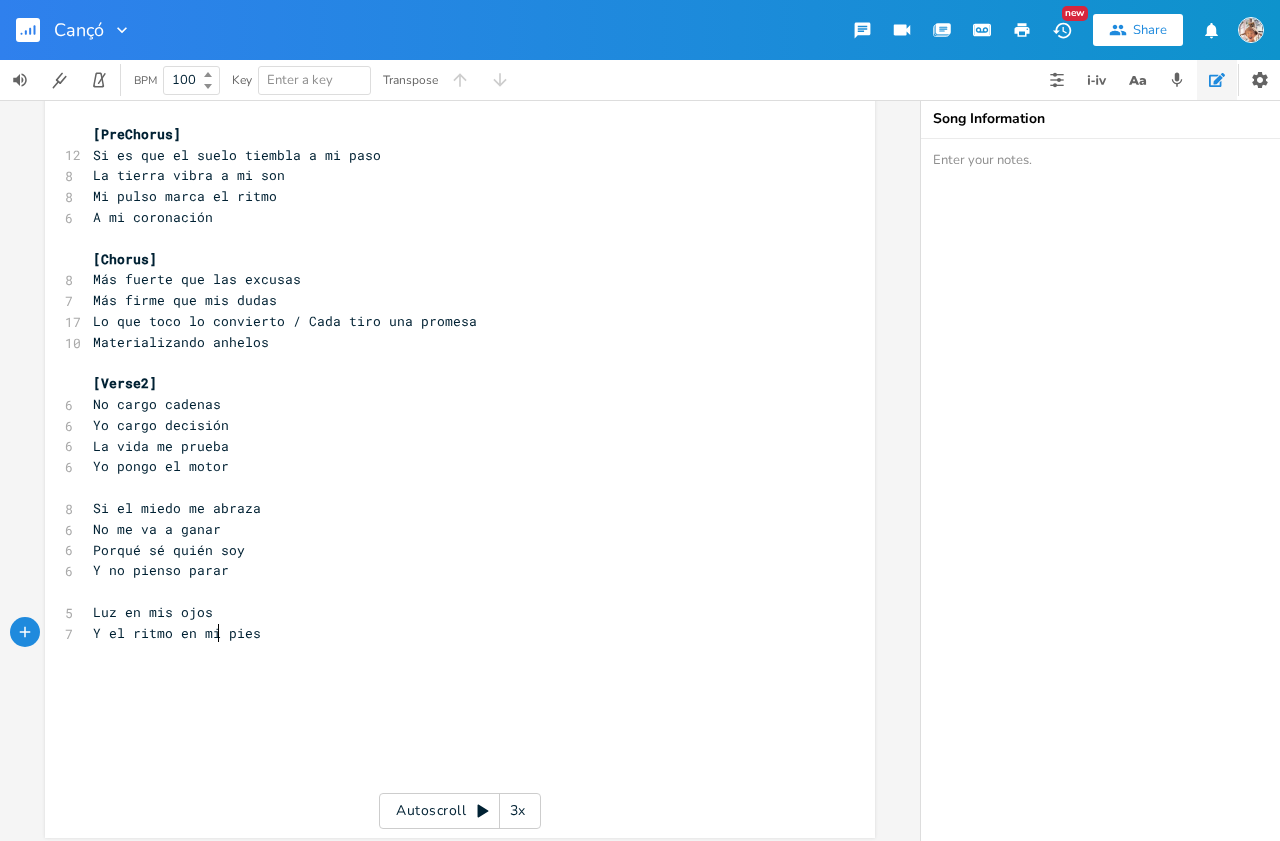 type on "mis" 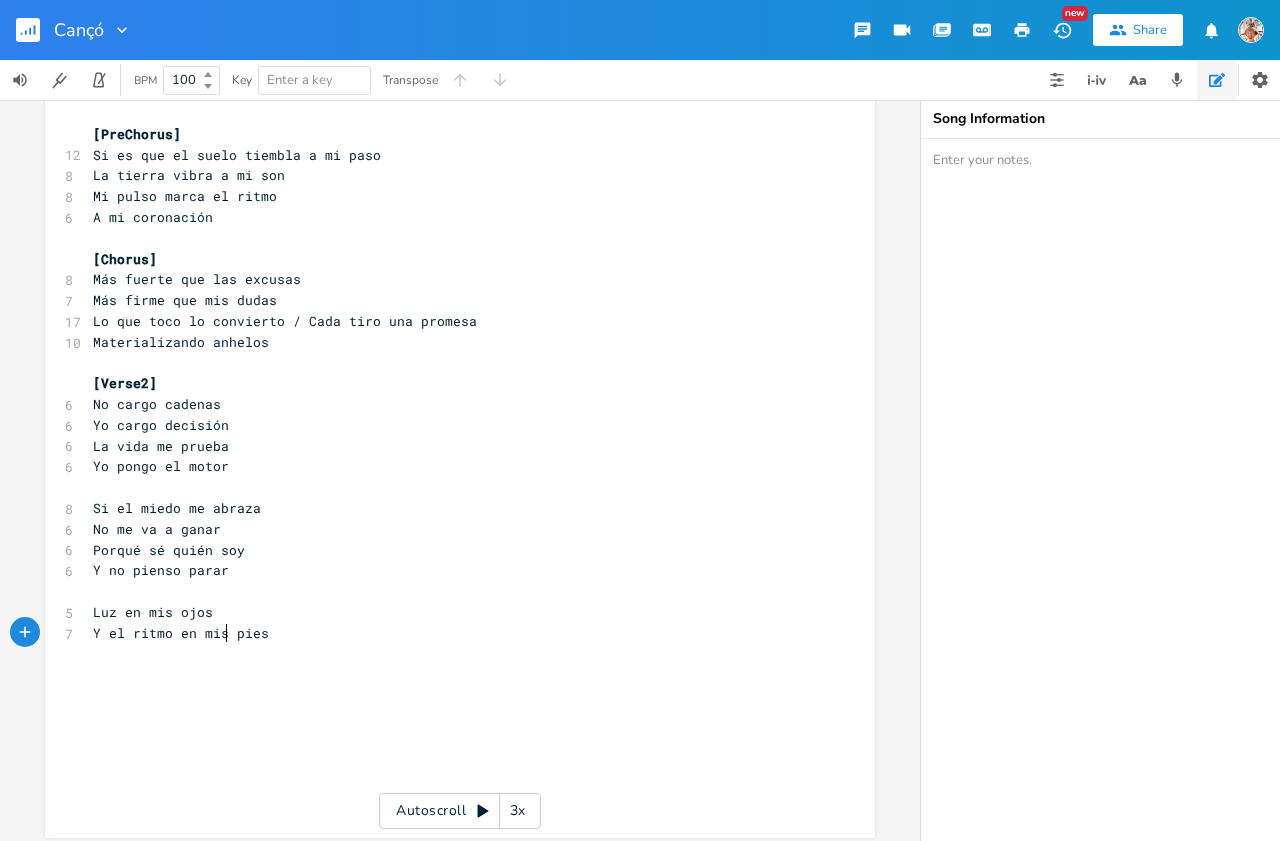 click on "​" at bounding box center (450, 654) 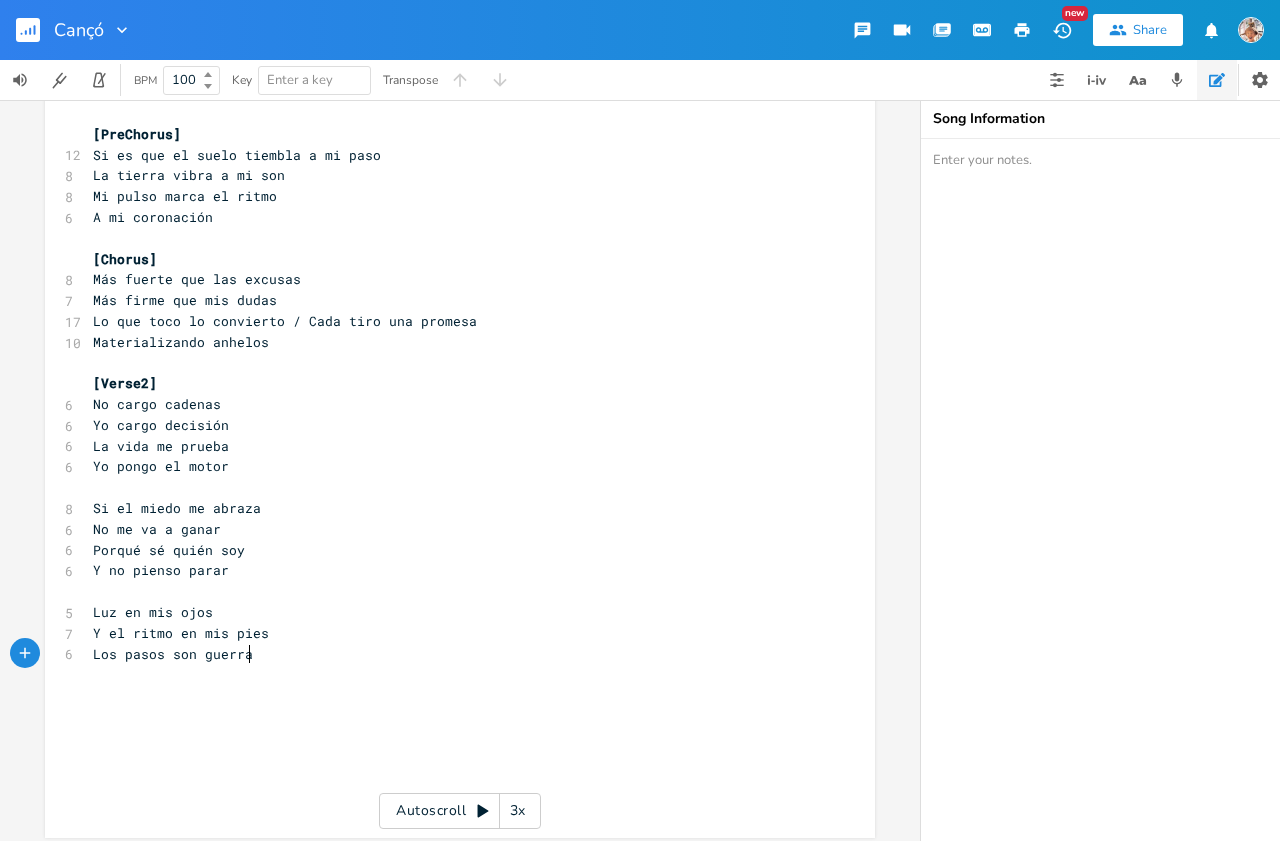 type on "Los pasos son guerras" 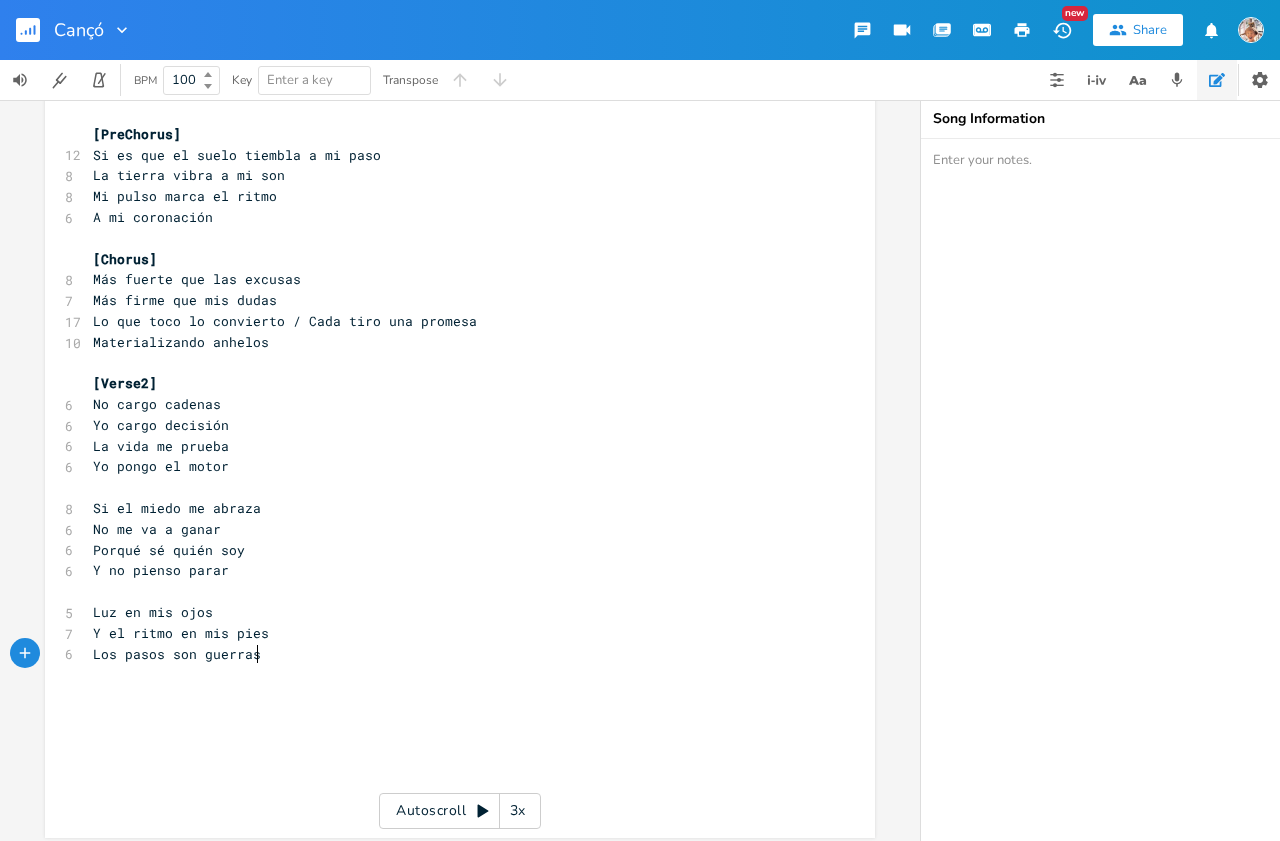 click on "Los pasos son guerras" at bounding box center [177, 654] 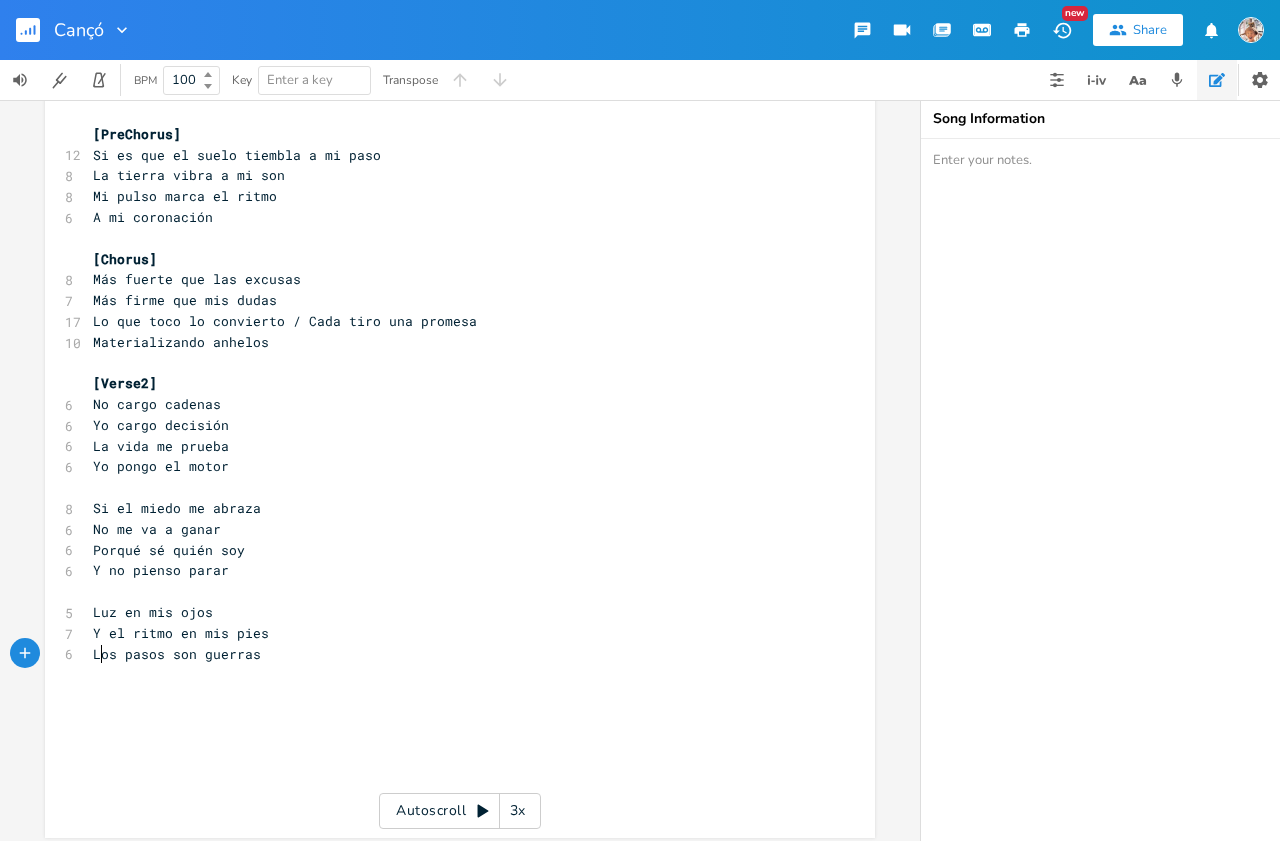click on "Los pasos son guerras" at bounding box center (177, 654) 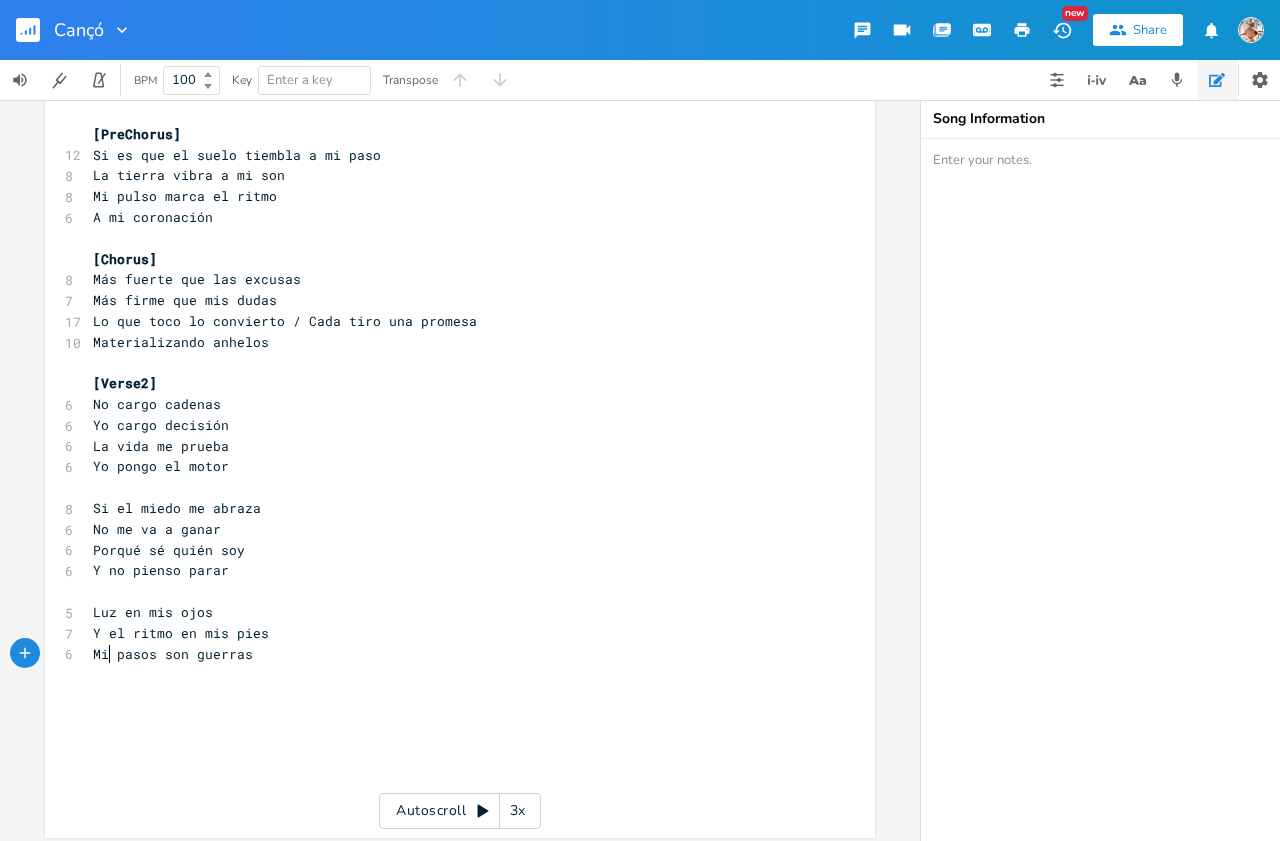 type on "Mis" 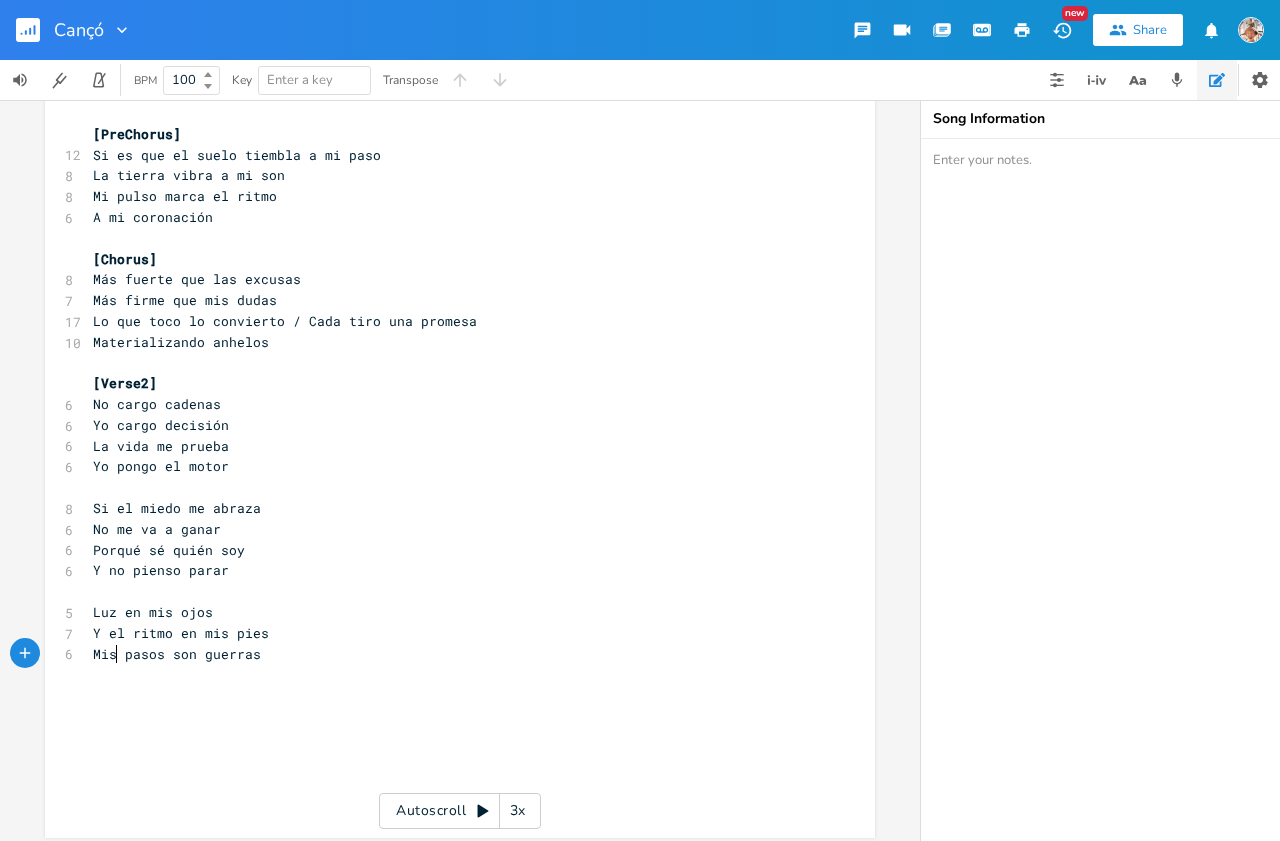 click on "Mis pasos son guerras" at bounding box center [450, 654] 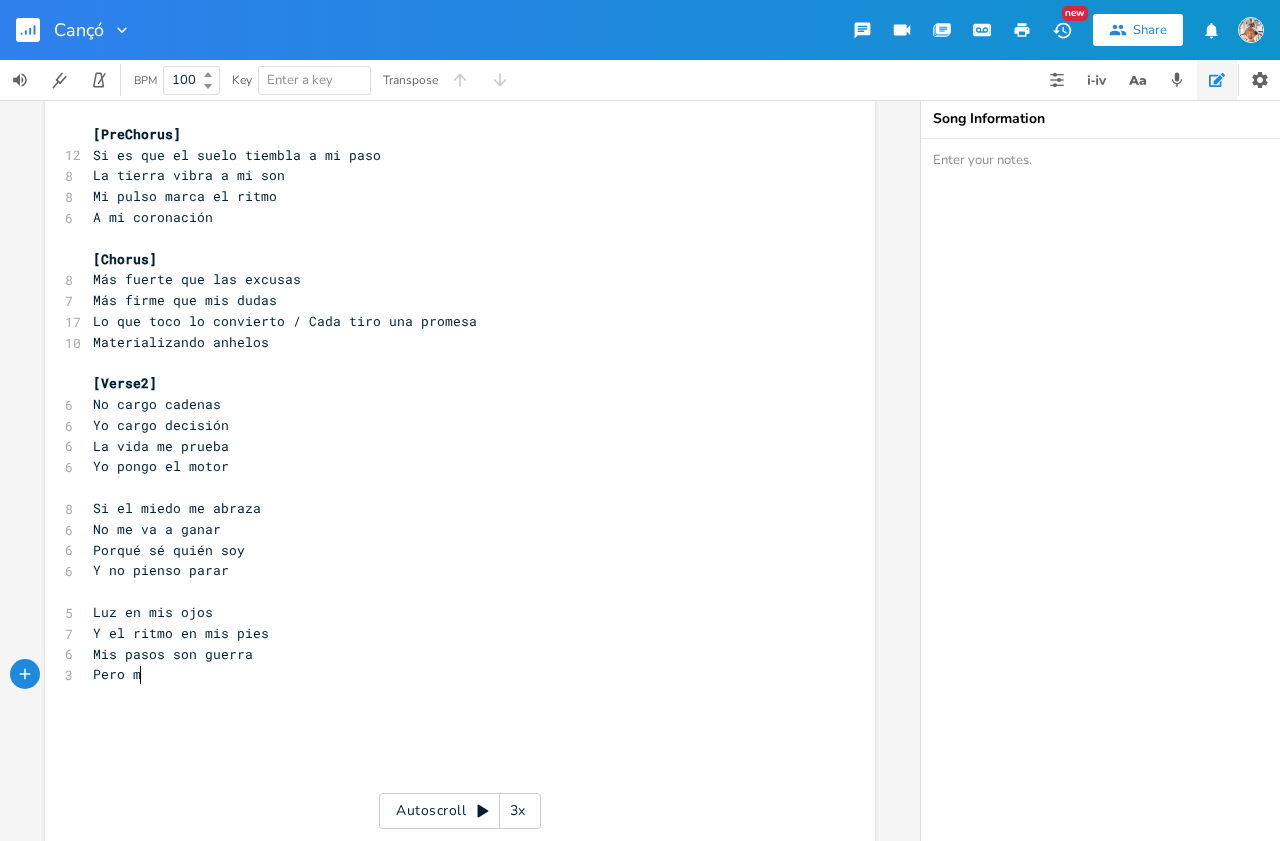 type on "Pero me" 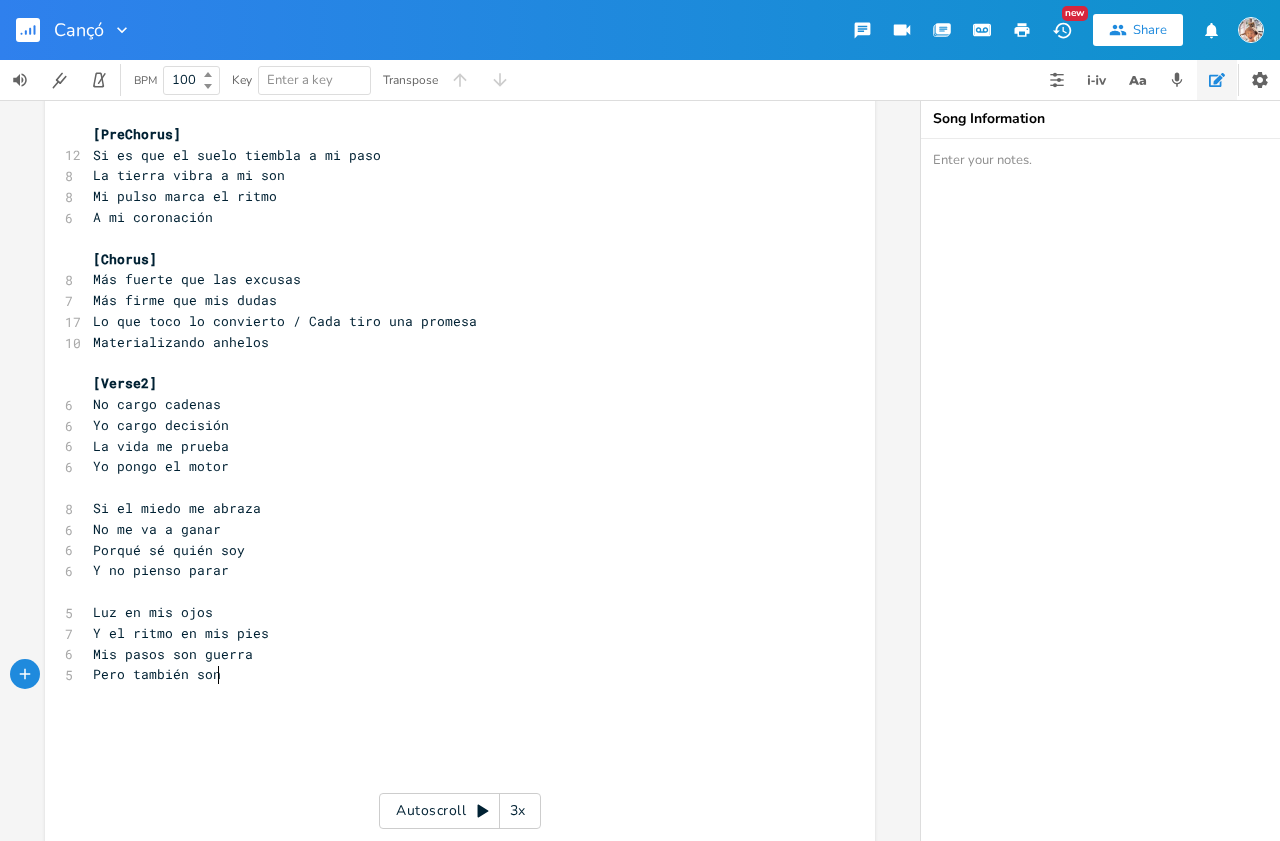 type on "Pero también son fe" 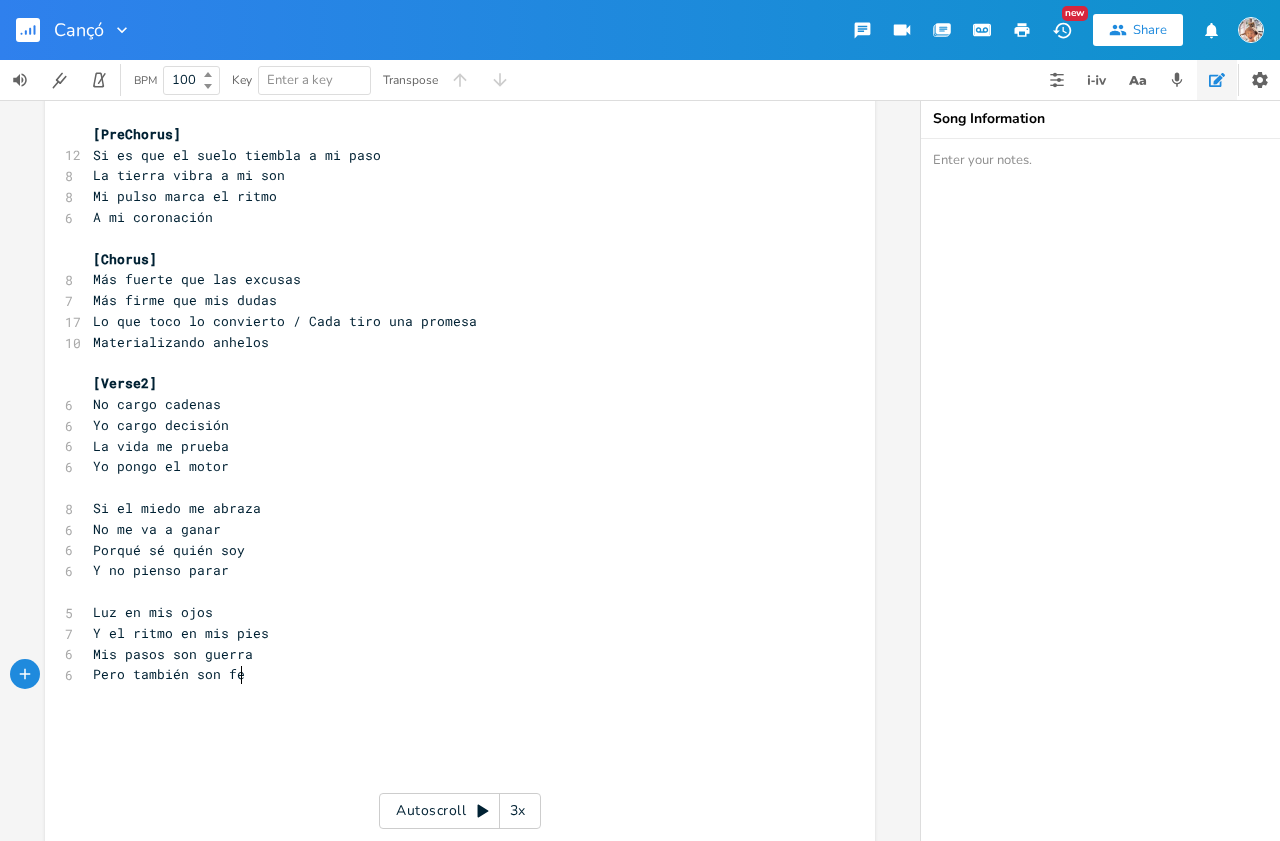 scroll, scrollTop: 0, scrollLeft: 119, axis: horizontal 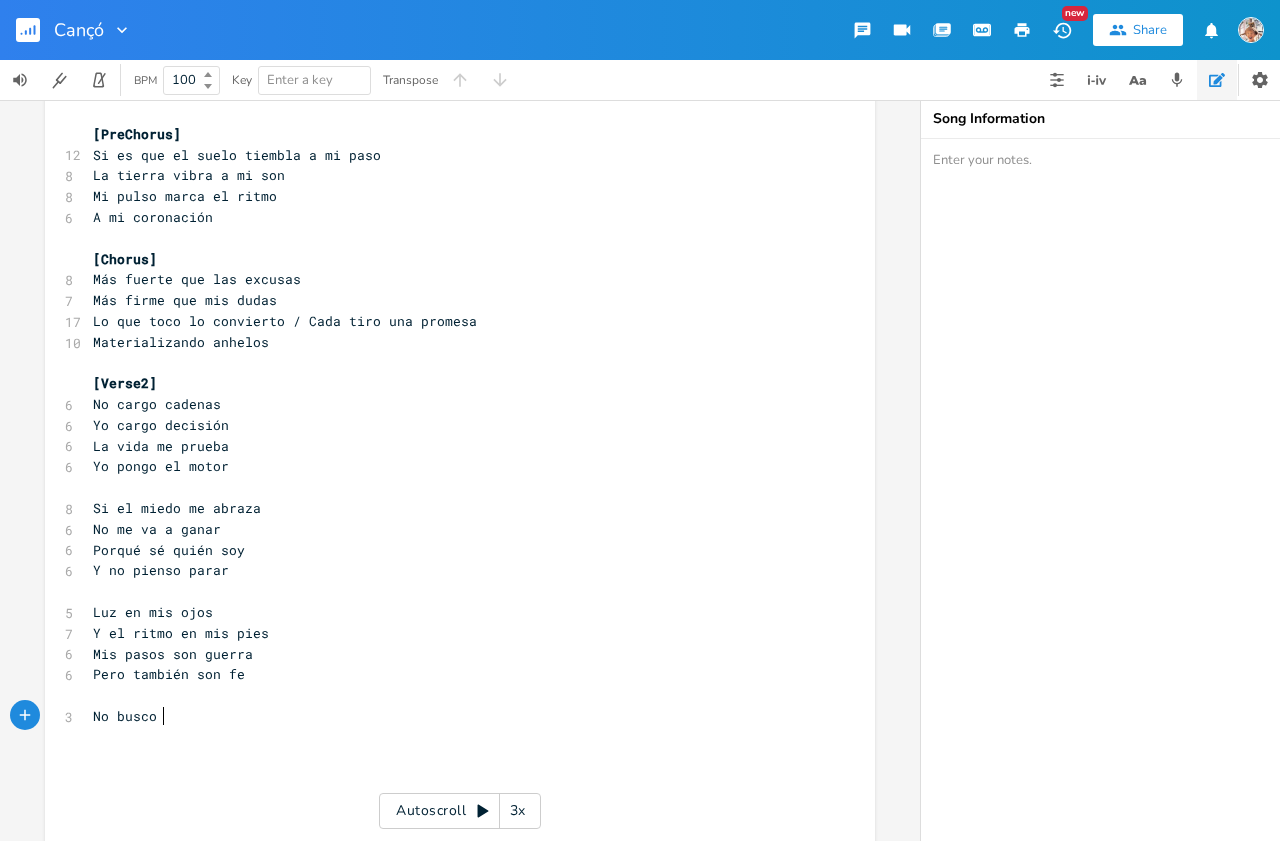 type on "No busco a" 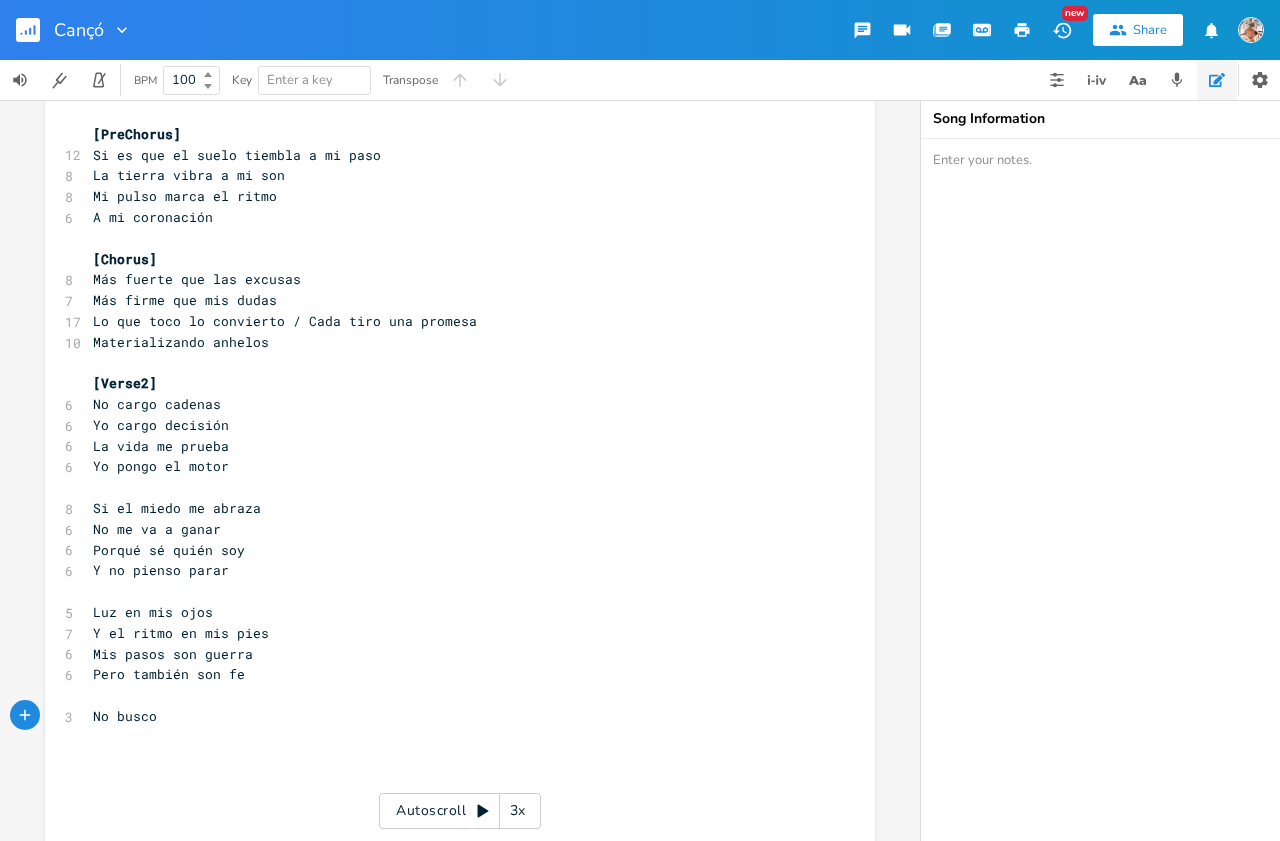 click on "No busco" at bounding box center (450, 716) 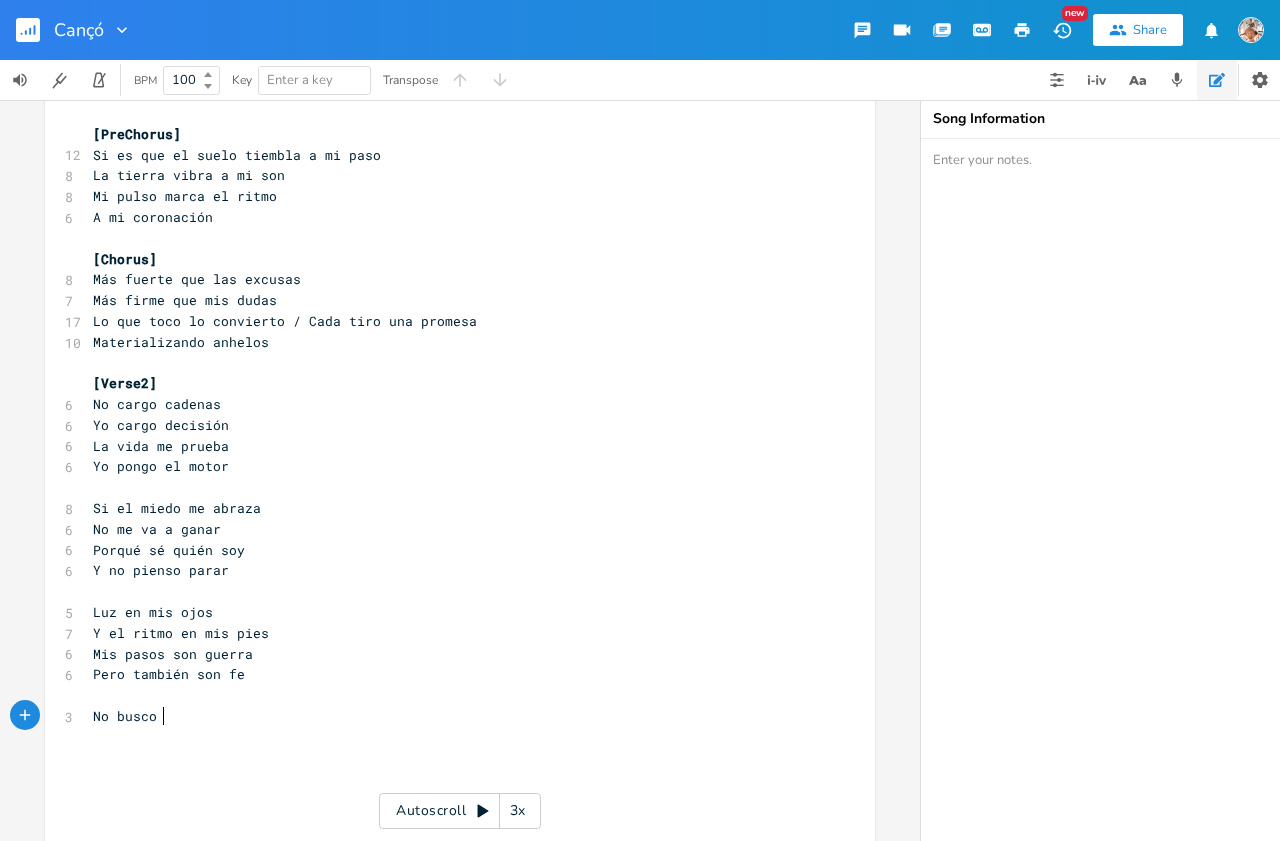 type on "No busco" 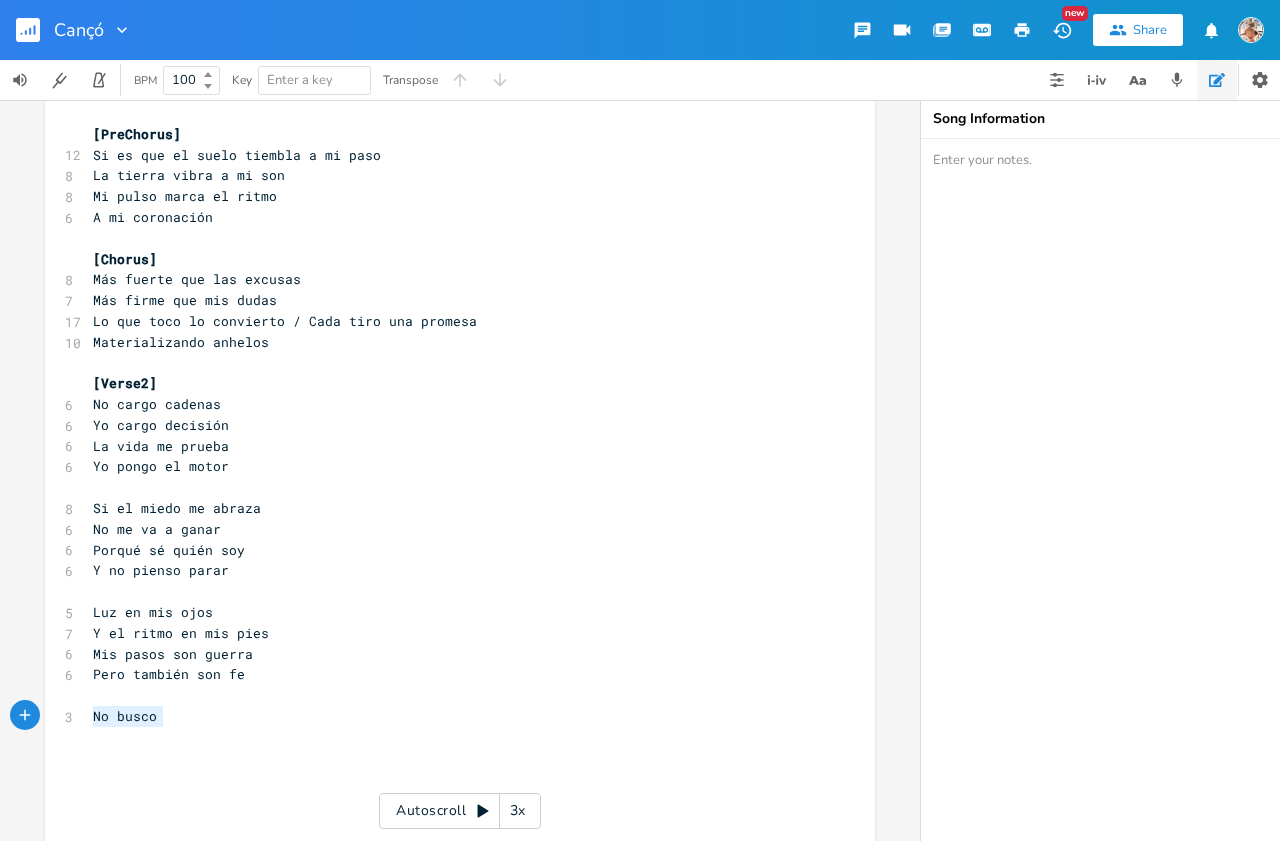 drag, startPoint x: 163, startPoint y: 716, endPoint x: 41, endPoint y: 715, distance: 122.0041 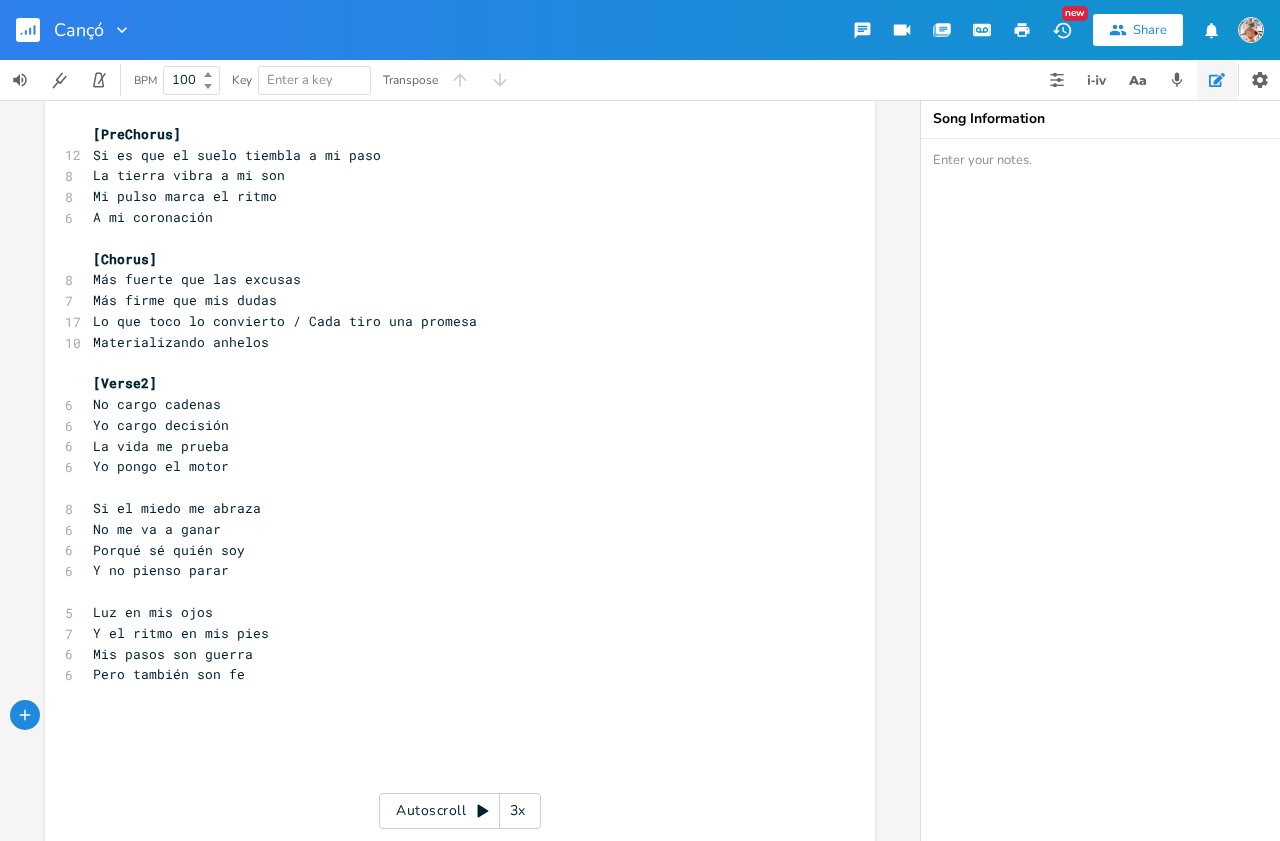 click on "​" at bounding box center [450, 716] 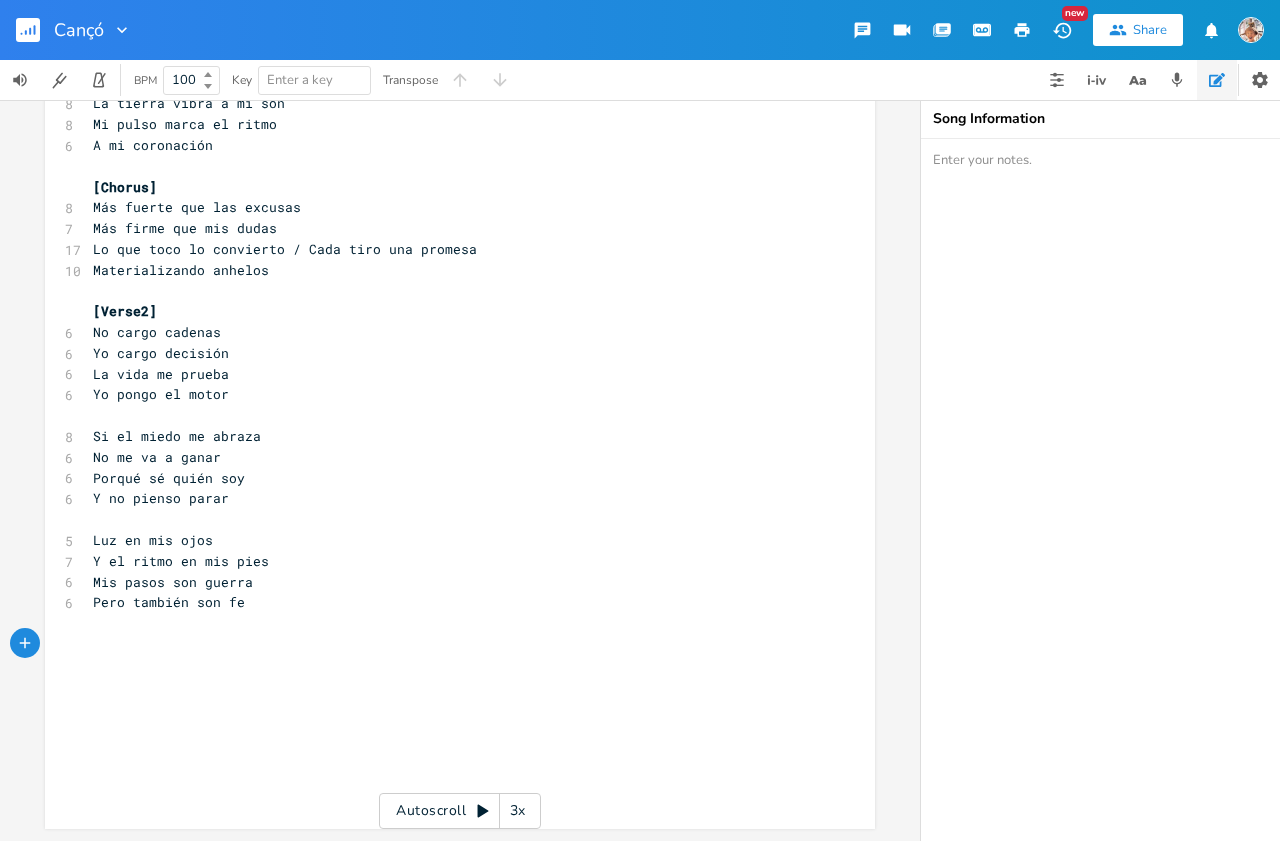 scroll, scrollTop: 544, scrollLeft: 0, axis: vertical 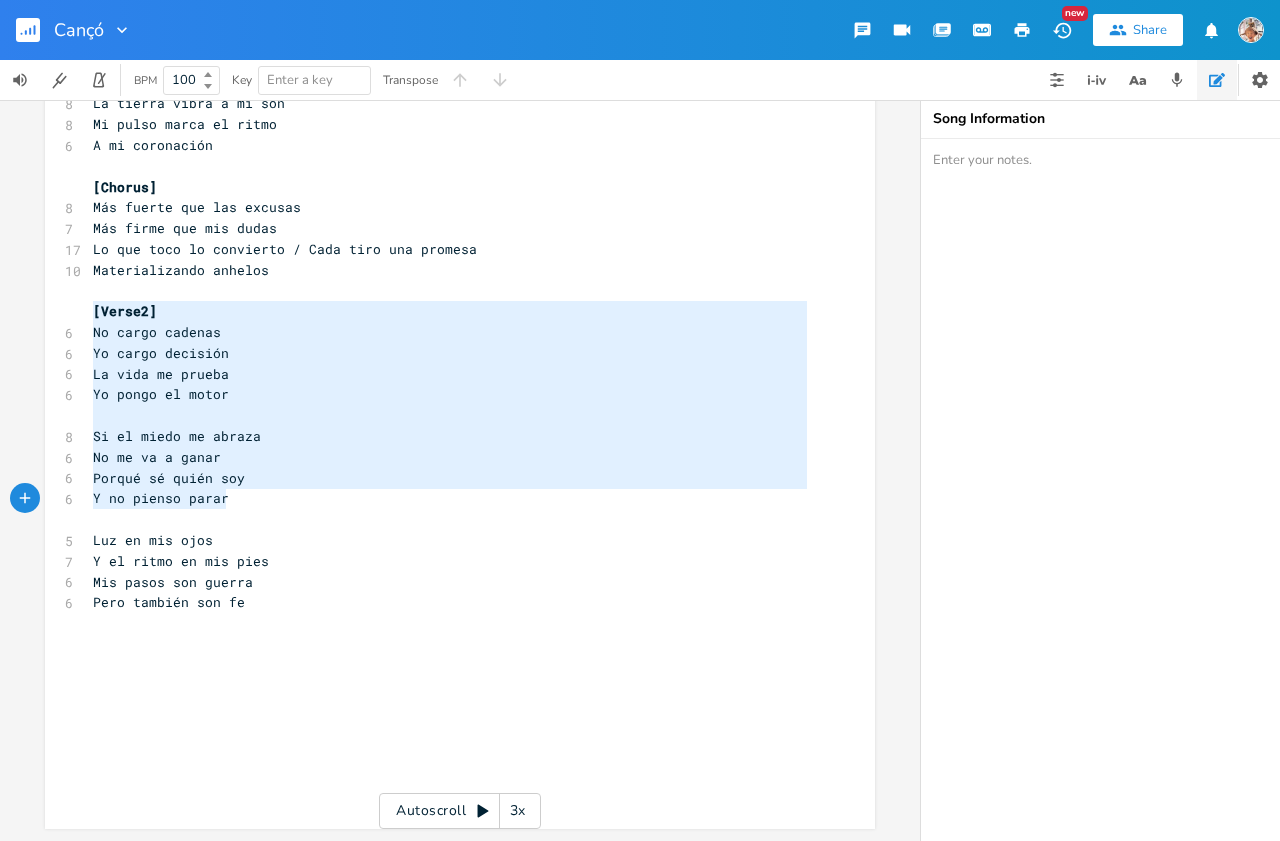 type on "[Verse2]
No cargo cadenas
Yo cargo decisión
La vida me prueba
Yo pongo el motor
Si el miedo me abraza
No me va a ganar
Porqué sé quién soy
Y no pienso parar
Luz en mis ojos
Y el ritmo en mis pies
Mis pasos son guerra
Pero también son fe" 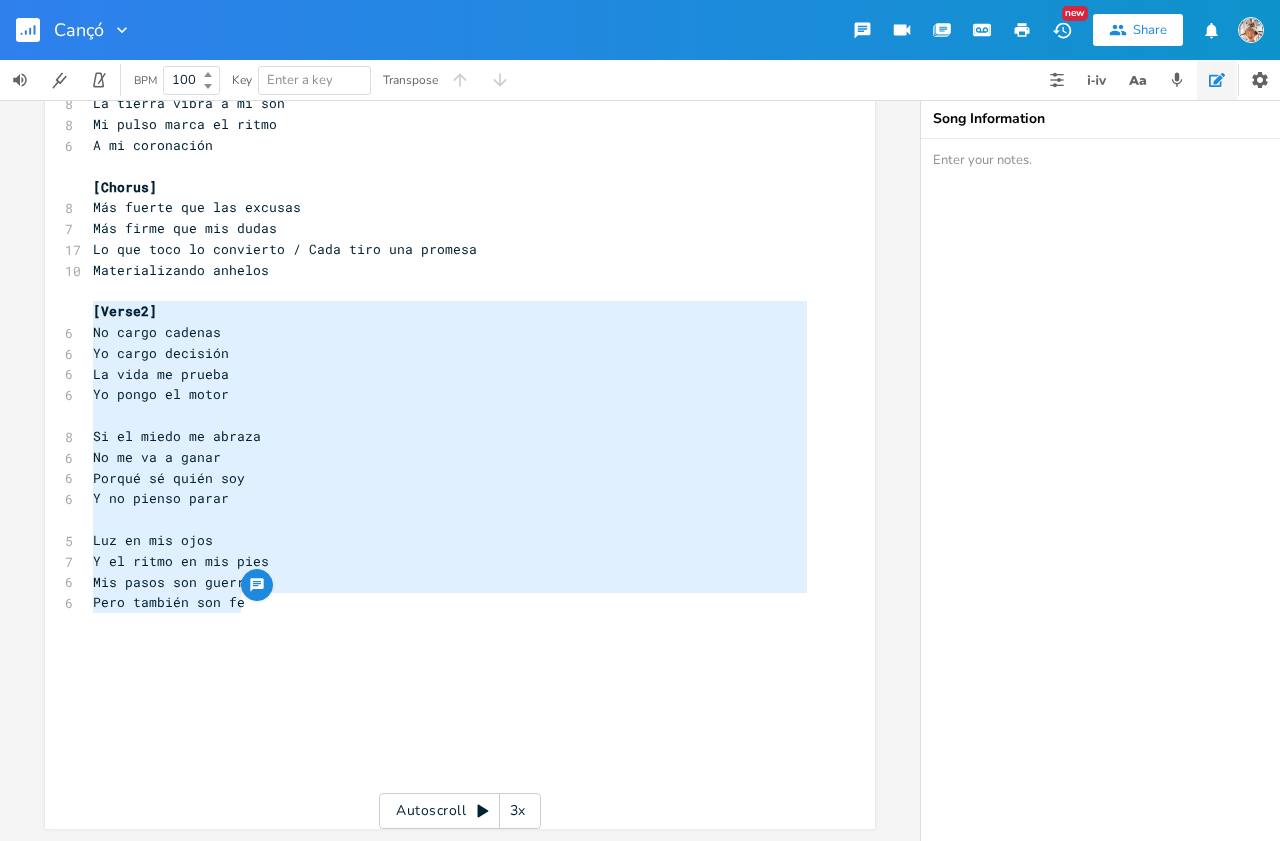 drag, startPoint x: 85, startPoint y: 299, endPoint x: 314, endPoint y: 590, distance: 370.29987 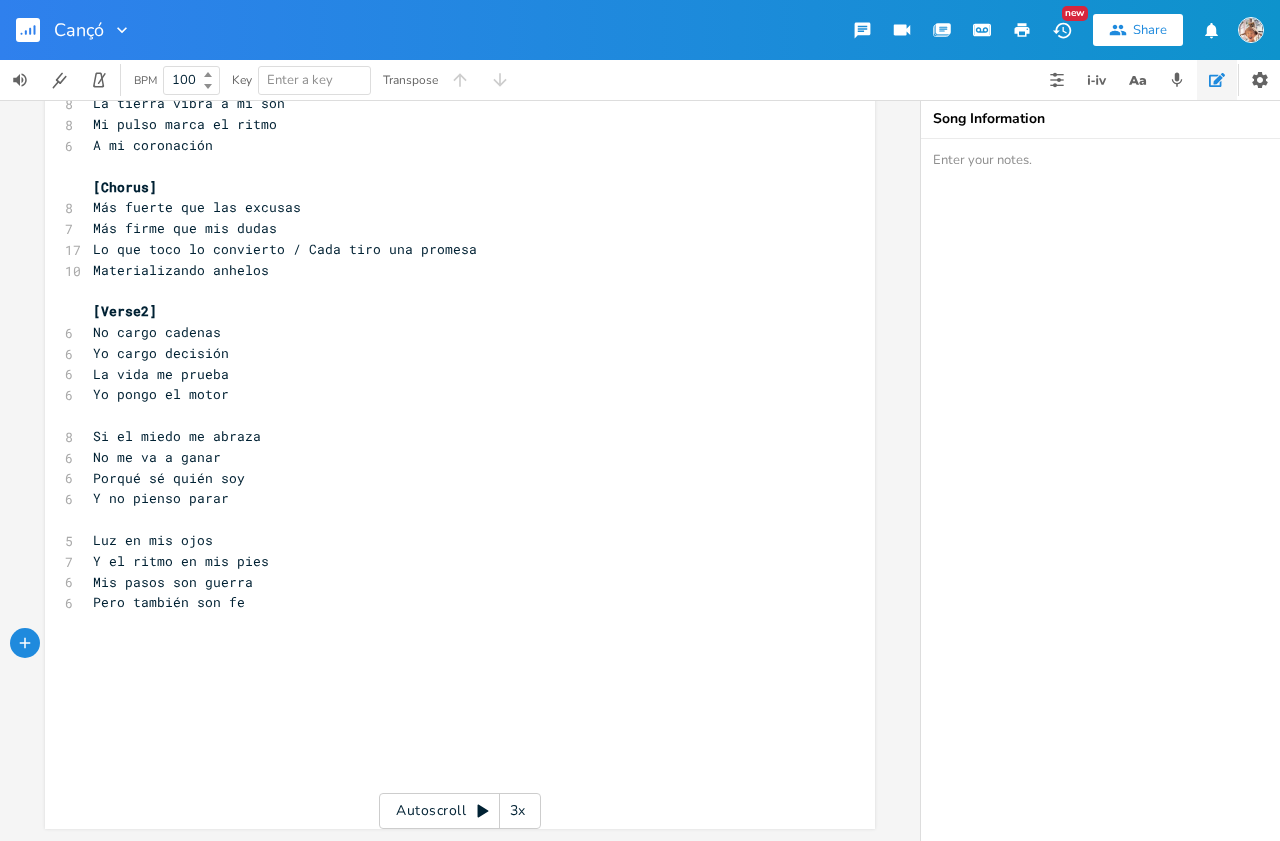 scroll, scrollTop: 0, scrollLeft: 13, axis: horizontal 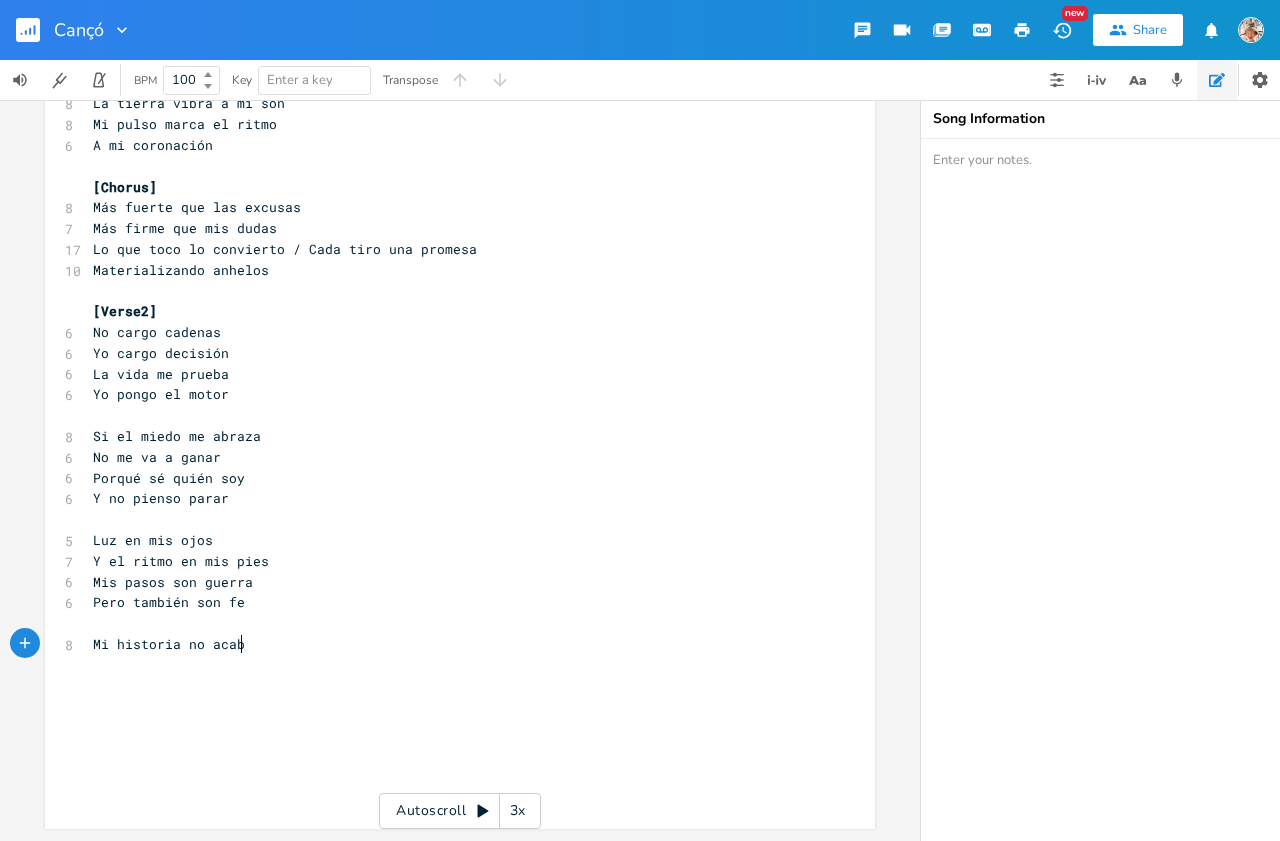 type on "Mi historia no acaba" 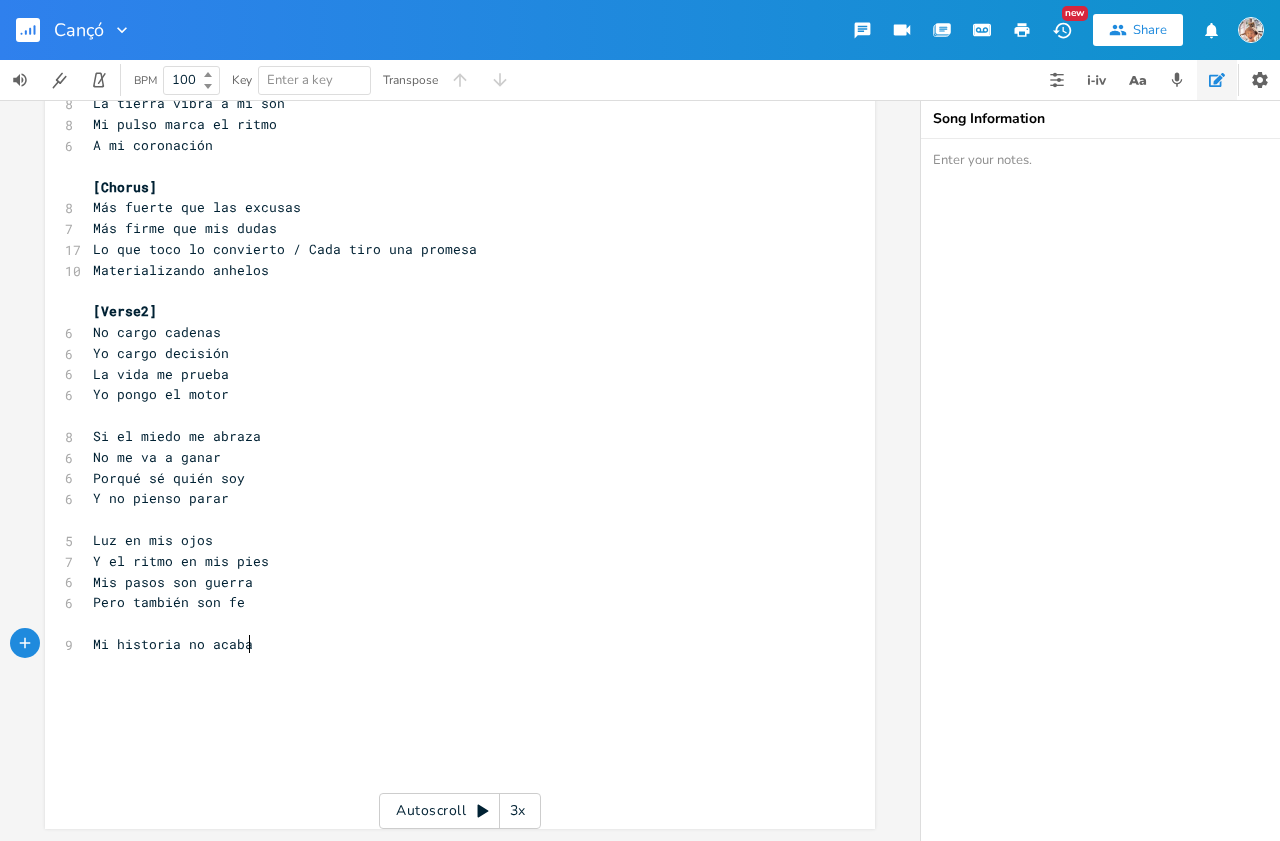 scroll, scrollTop: 0, scrollLeft: 118, axis: horizontal 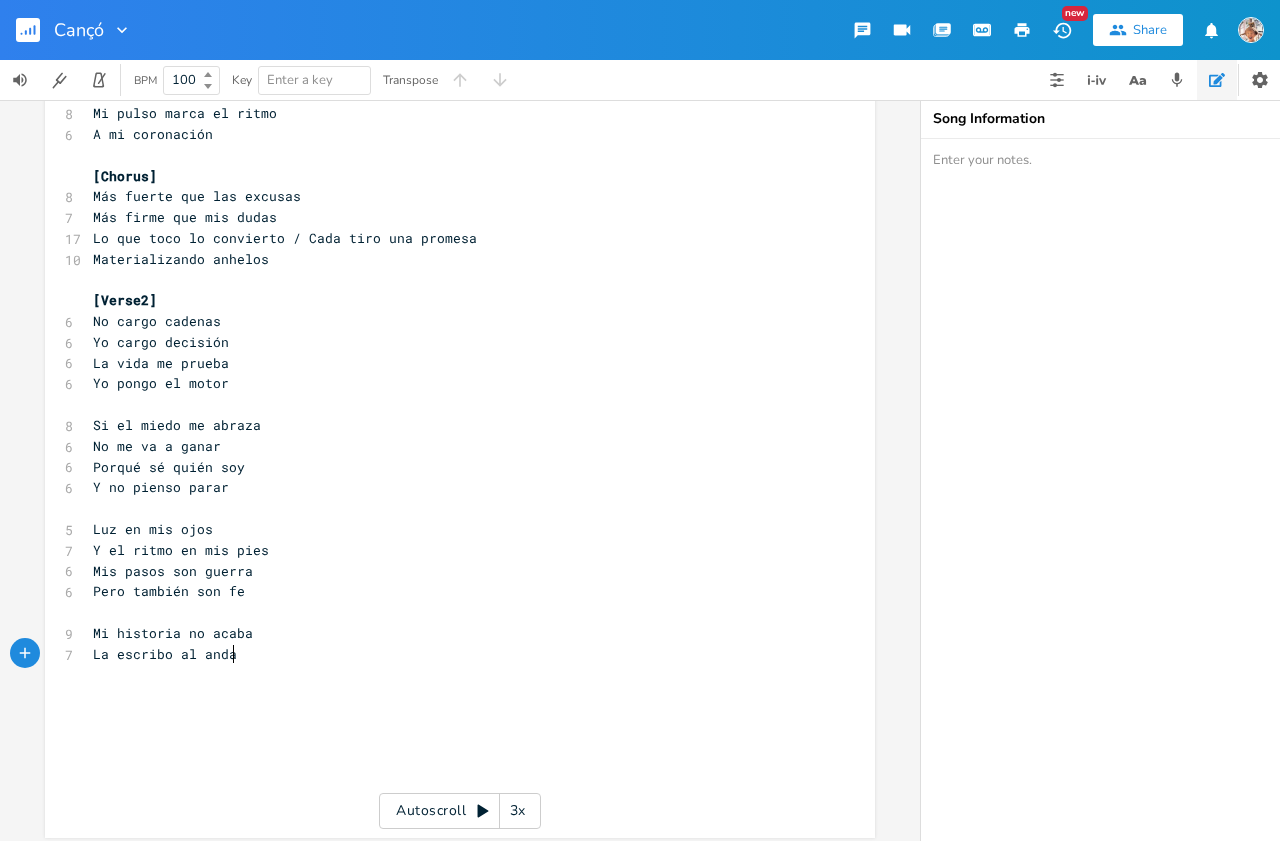 type on "La escribo al andar" 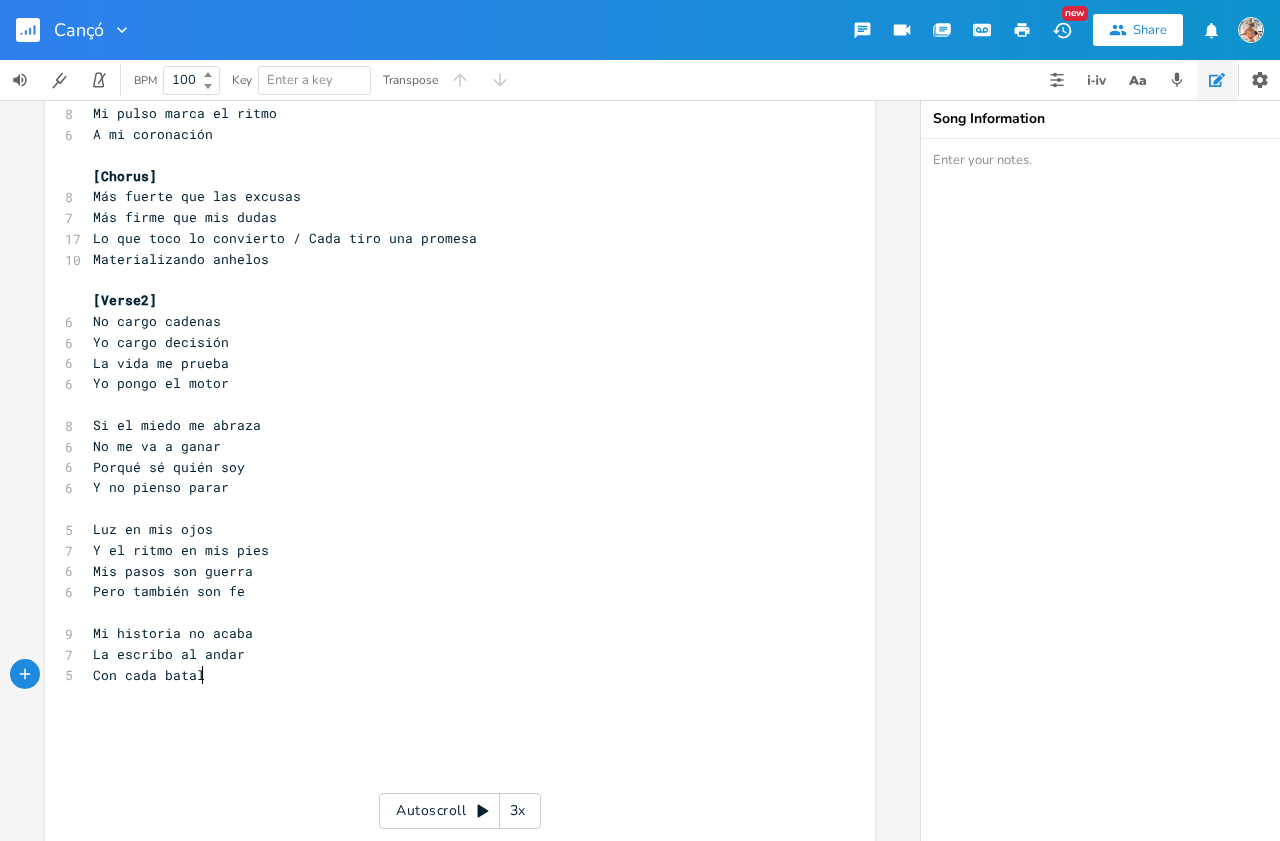 type on "Con cada batallar" 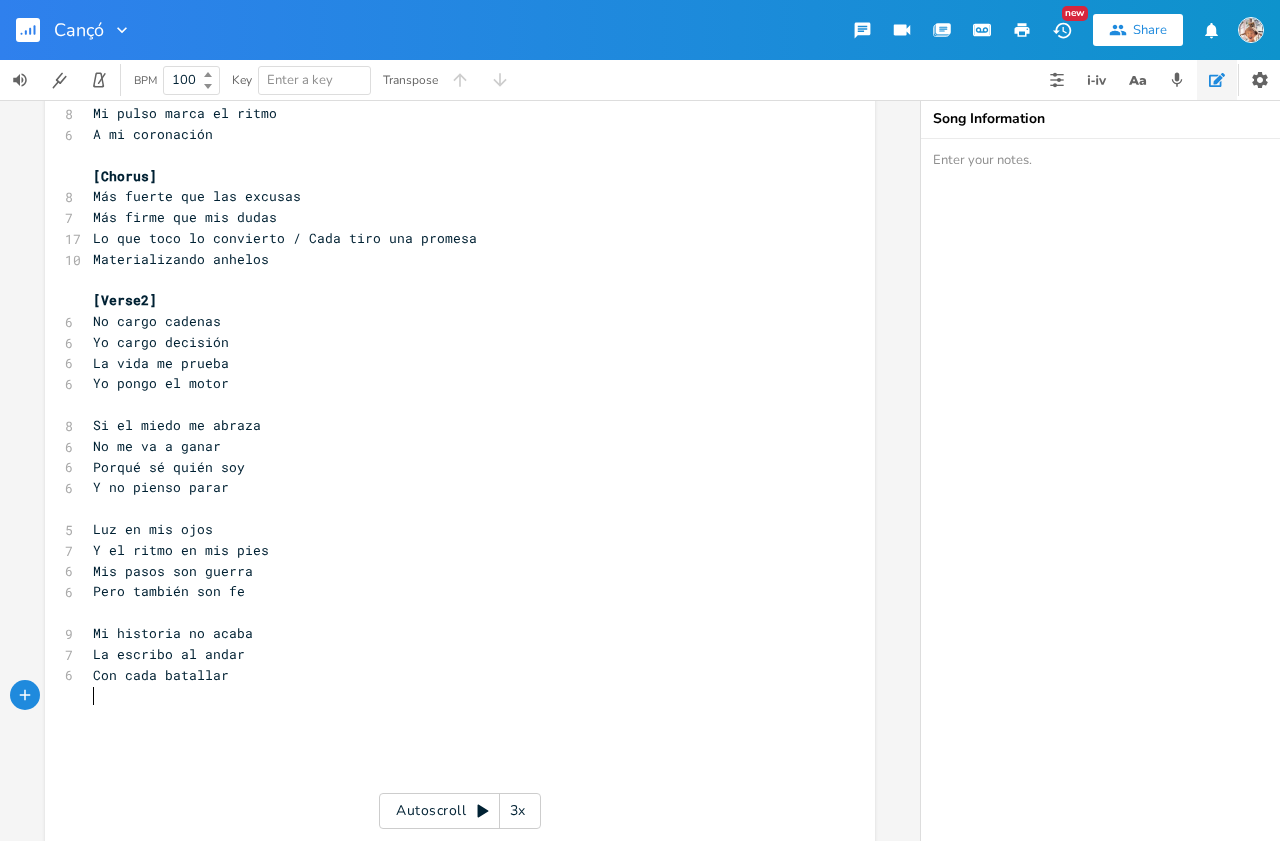 type on "M" 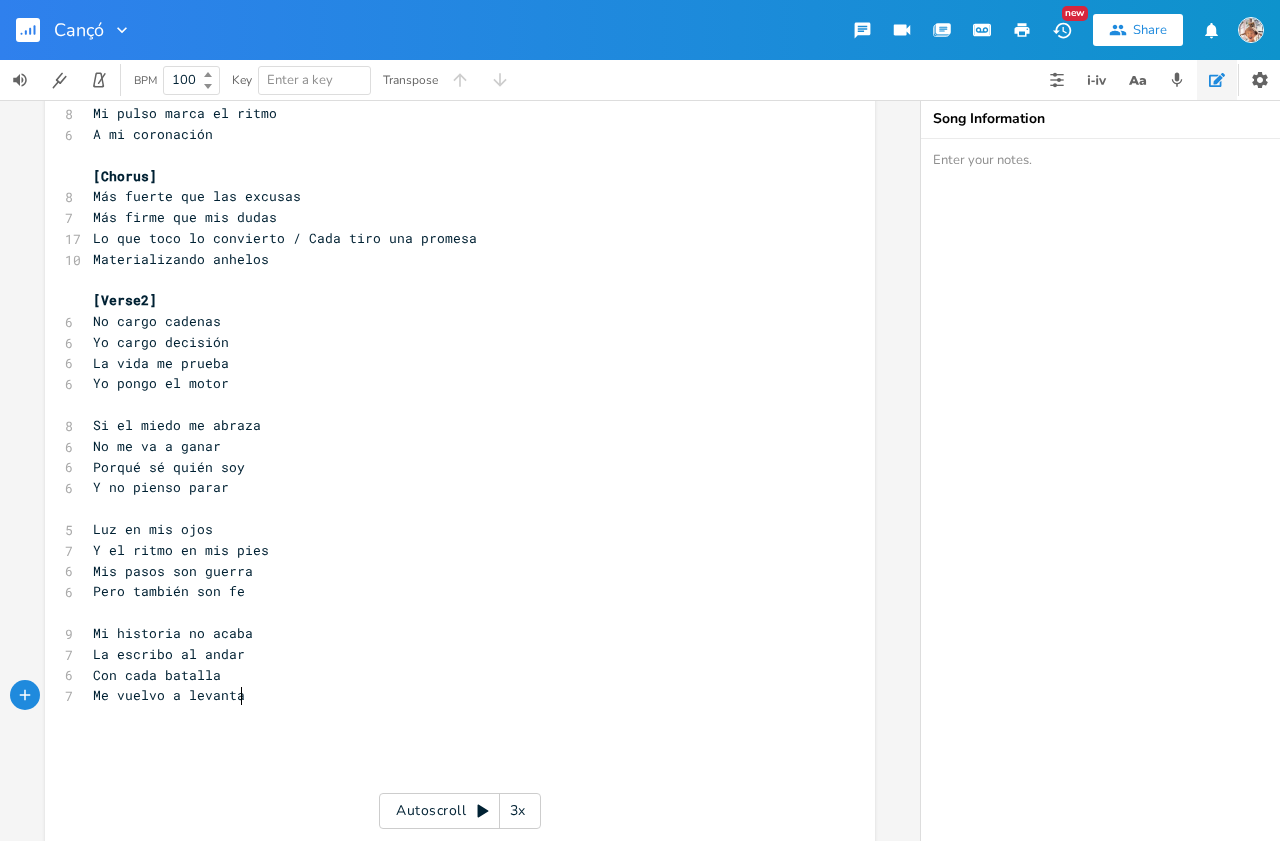 type on "Me vuelvo a levantar" 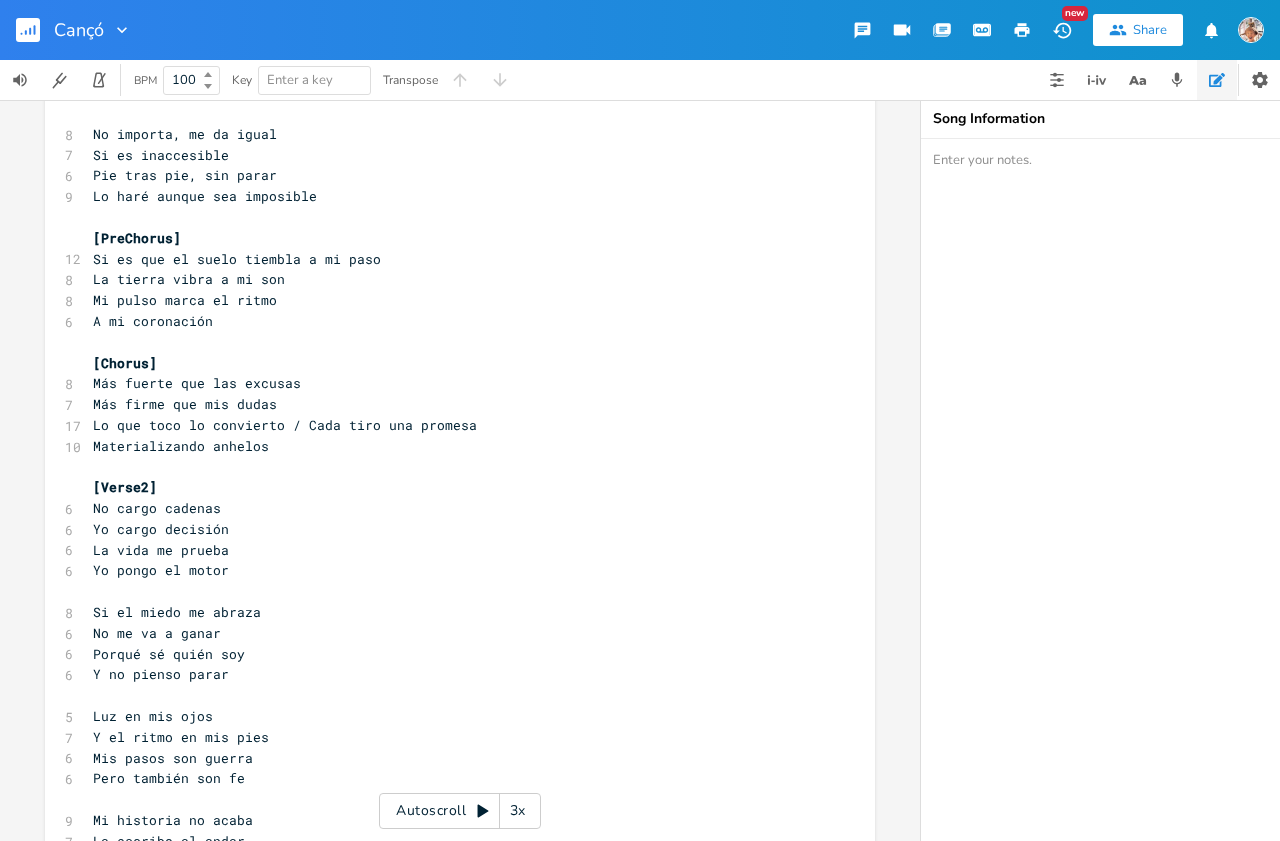scroll, scrollTop: 349, scrollLeft: 0, axis: vertical 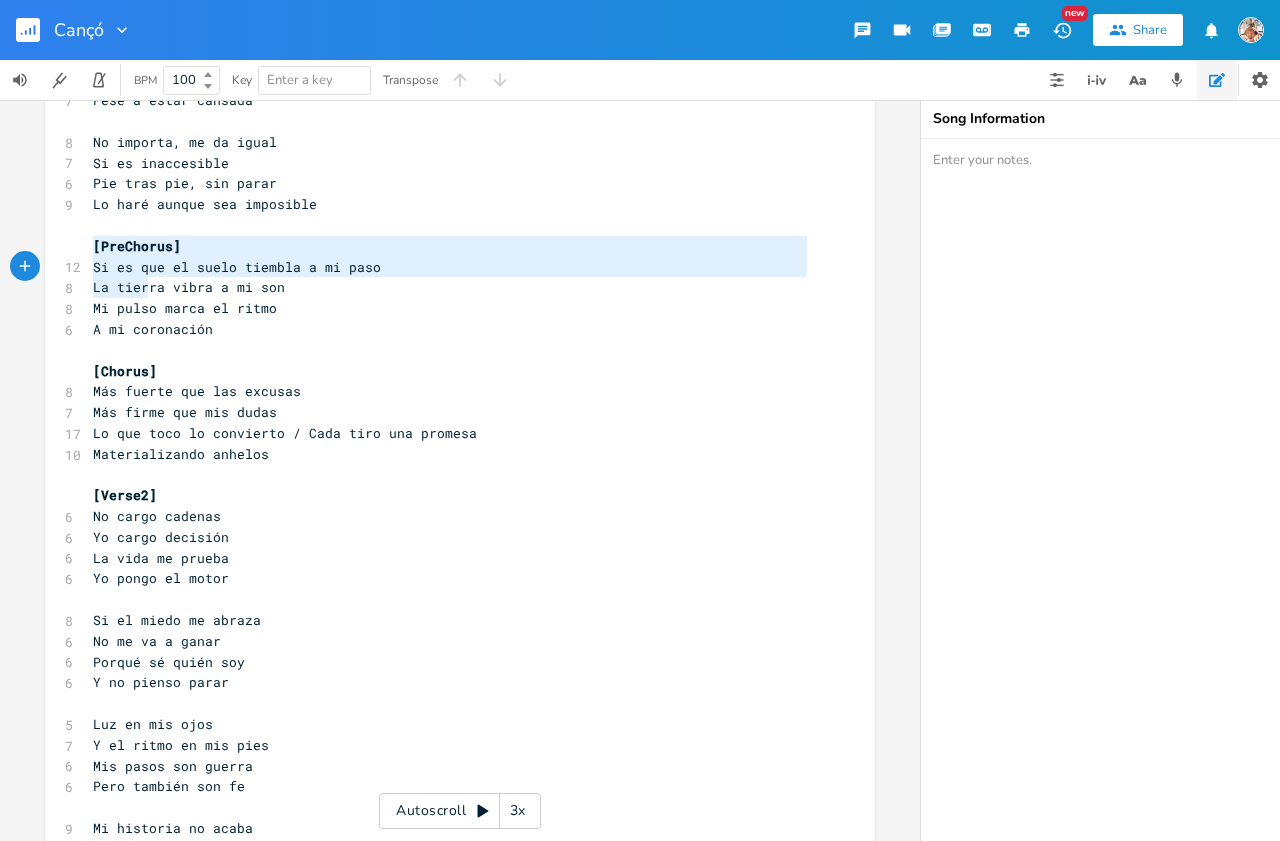 type on "[PreChorus]
Si es que el suelo tiembla a mi paso
La tierra vibra a mi son
Mi pulso marca el ritmo
A mi coronación" 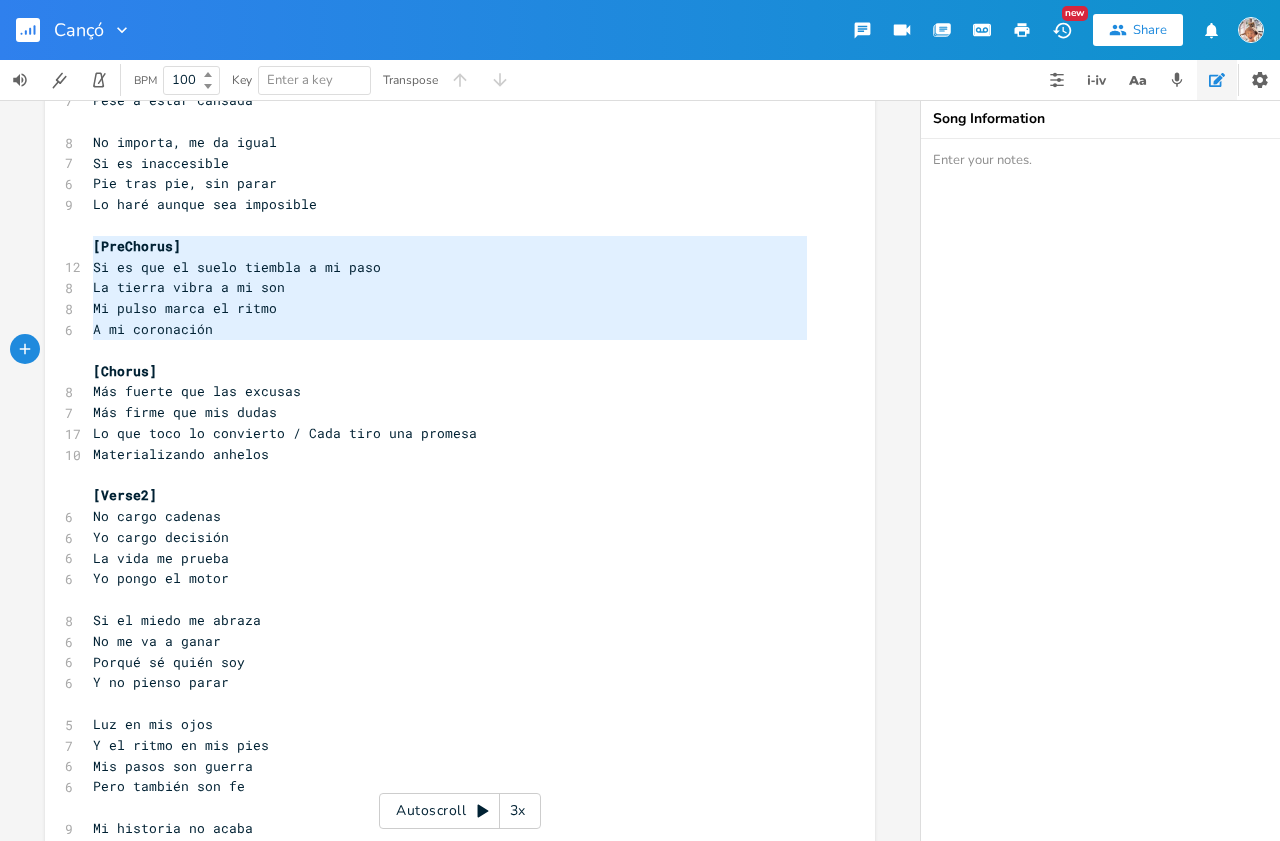 drag, startPoint x: 87, startPoint y: 245, endPoint x: 259, endPoint y: 351, distance: 202.0396 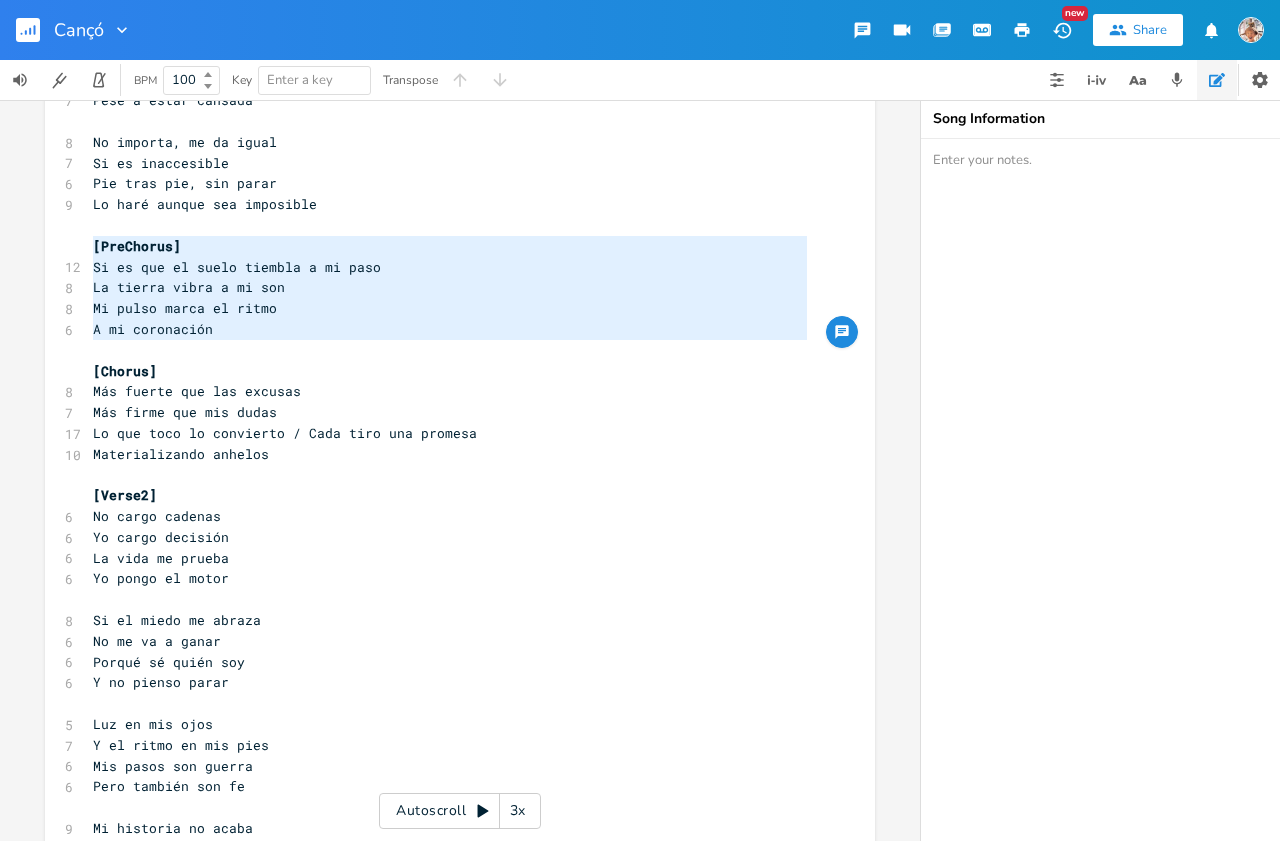 scroll, scrollTop: 649, scrollLeft: 0, axis: vertical 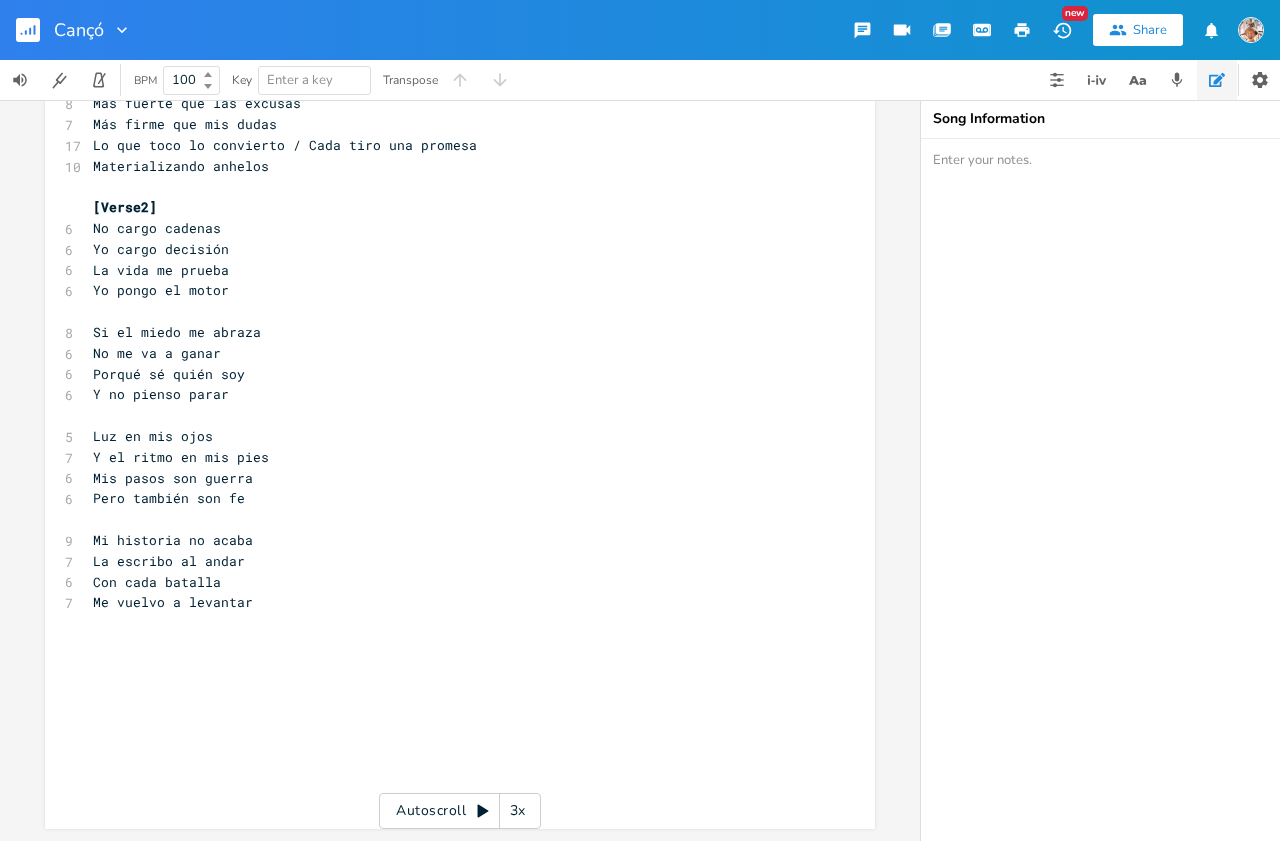 click on "​" at bounding box center (450, 644) 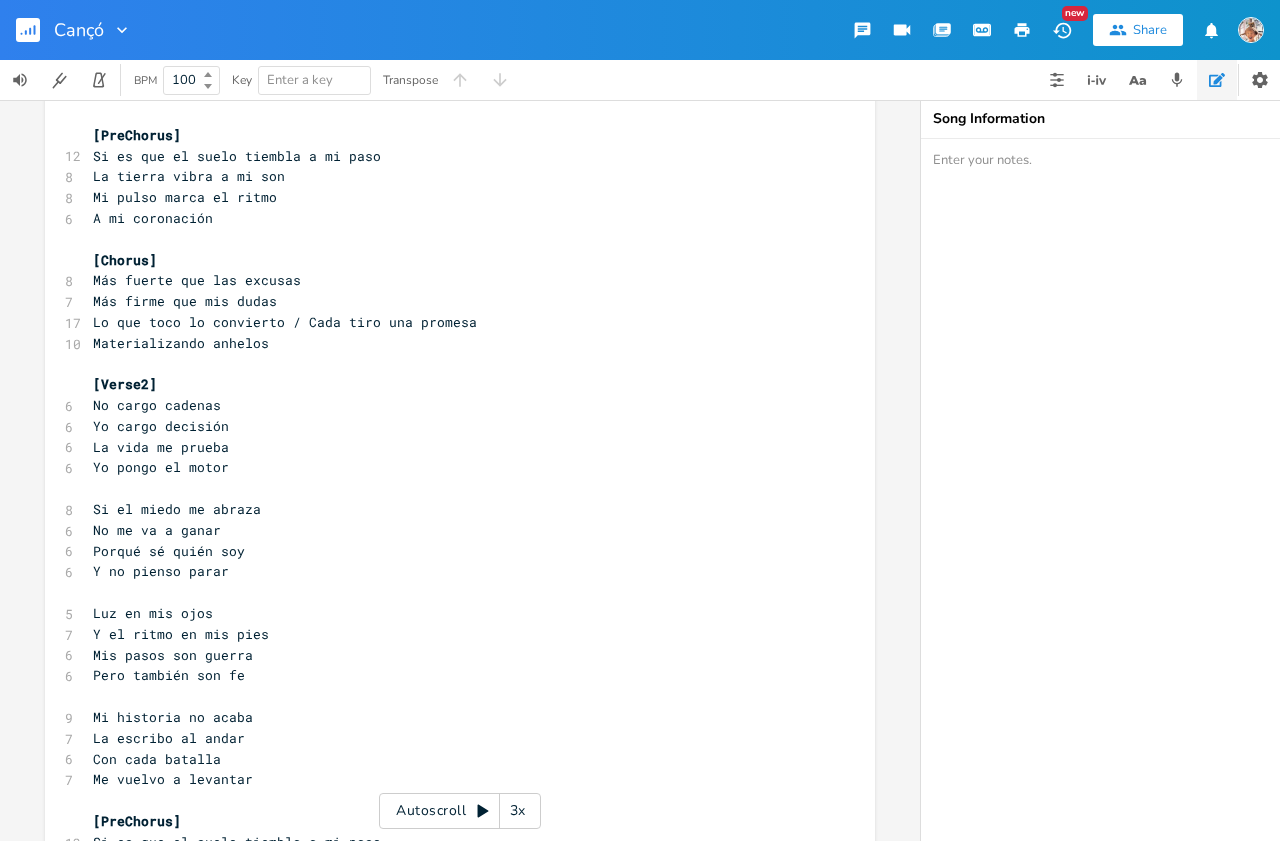 scroll, scrollTop: 463, scrollLeft: 0, axis: vertical 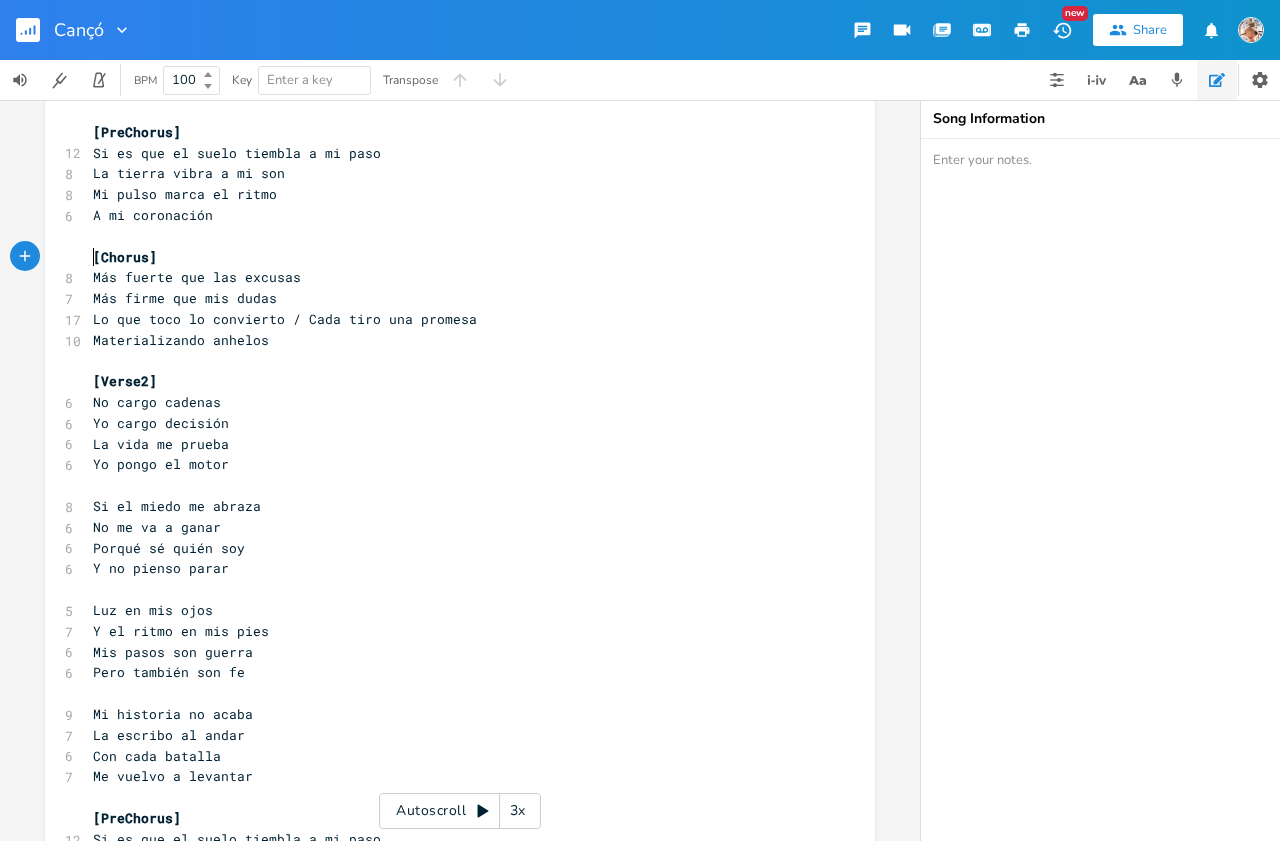 type on "[Chorus]
Más fuerte que las excusas
Más firme que mis dudas
Lo que toco lo convierto / Cada tiro una promesa
Materializando anhelos" 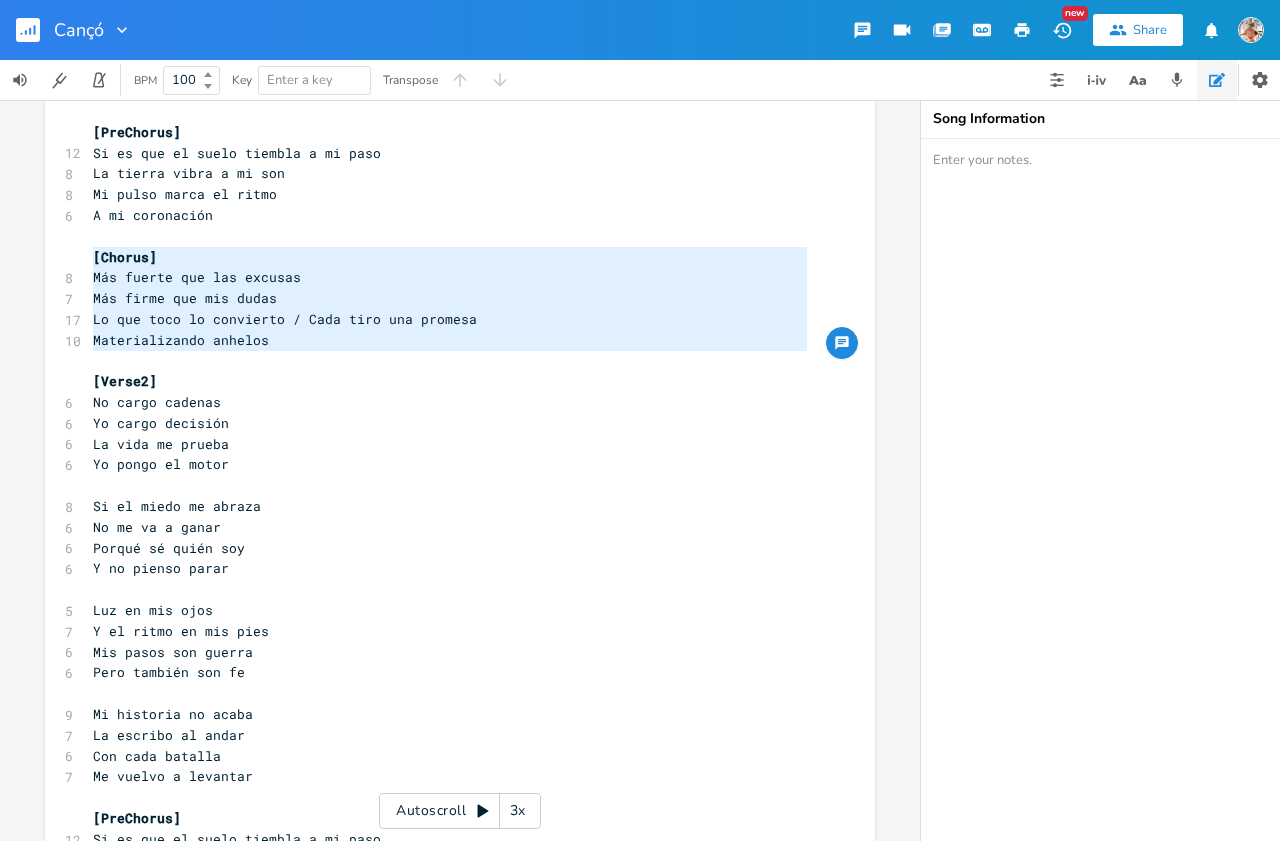 drag, startPoint x: 86, startPoint y: 261, endPoint x: 345, endPoint y: 366, distance: 279.47452 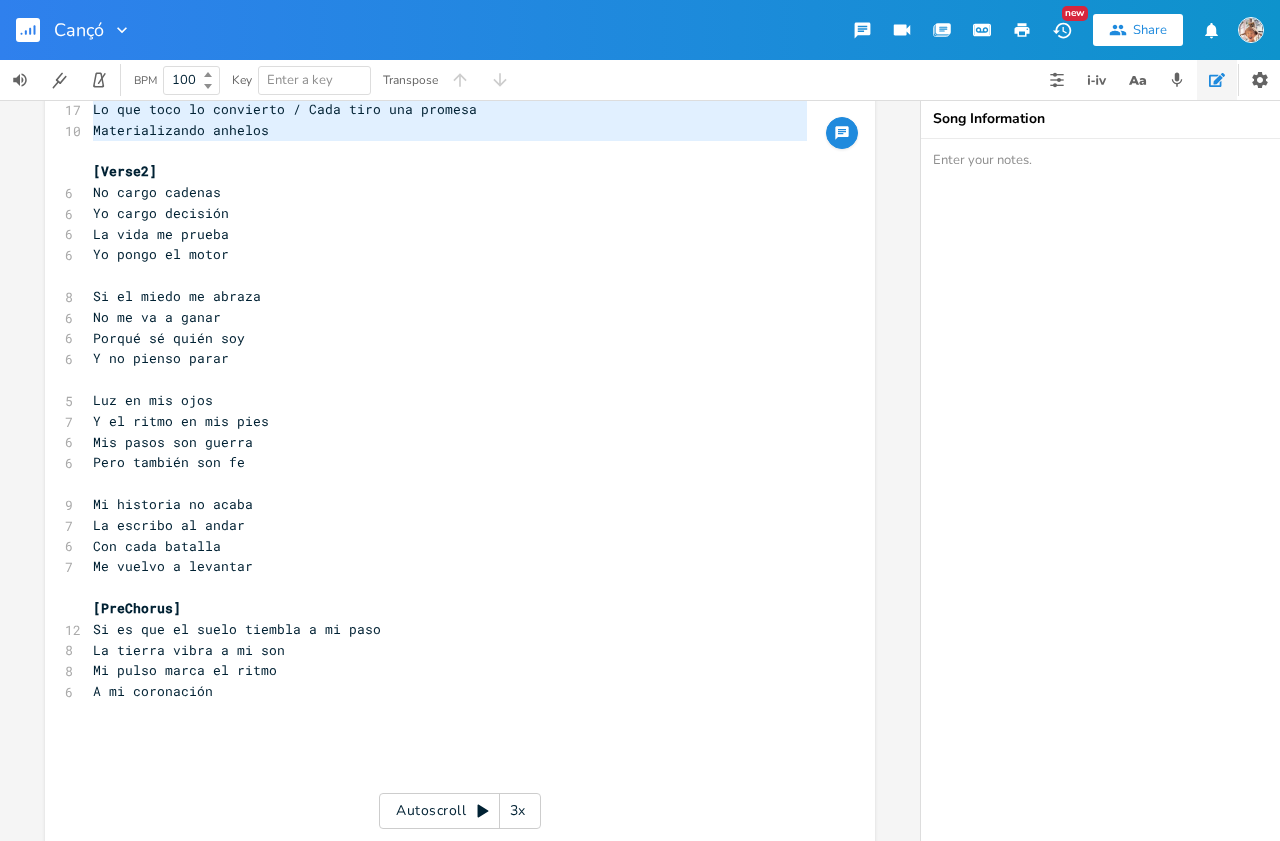 scroll, scrollTop: 773, scrollLeft: 0, axis: vertical 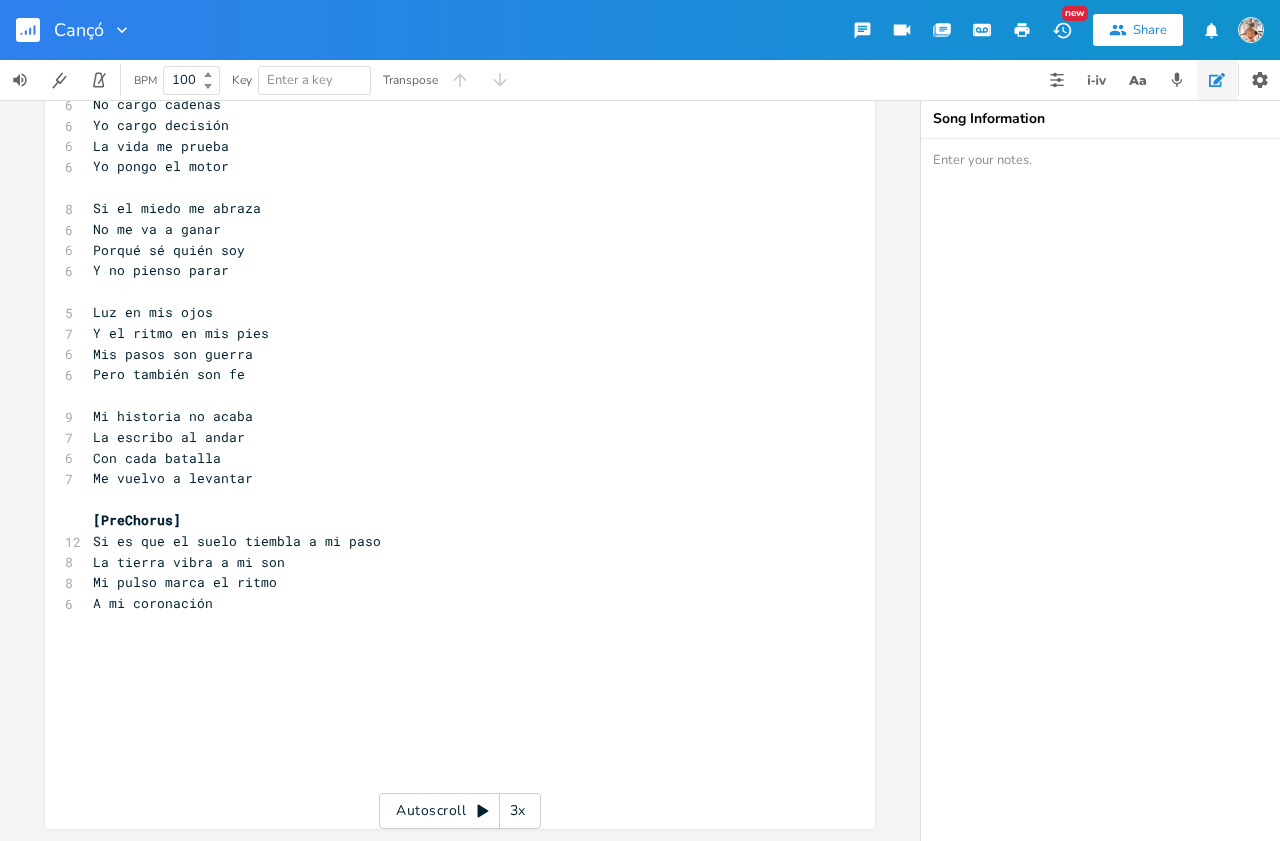 click on "​" at bounding box center [450, 666] 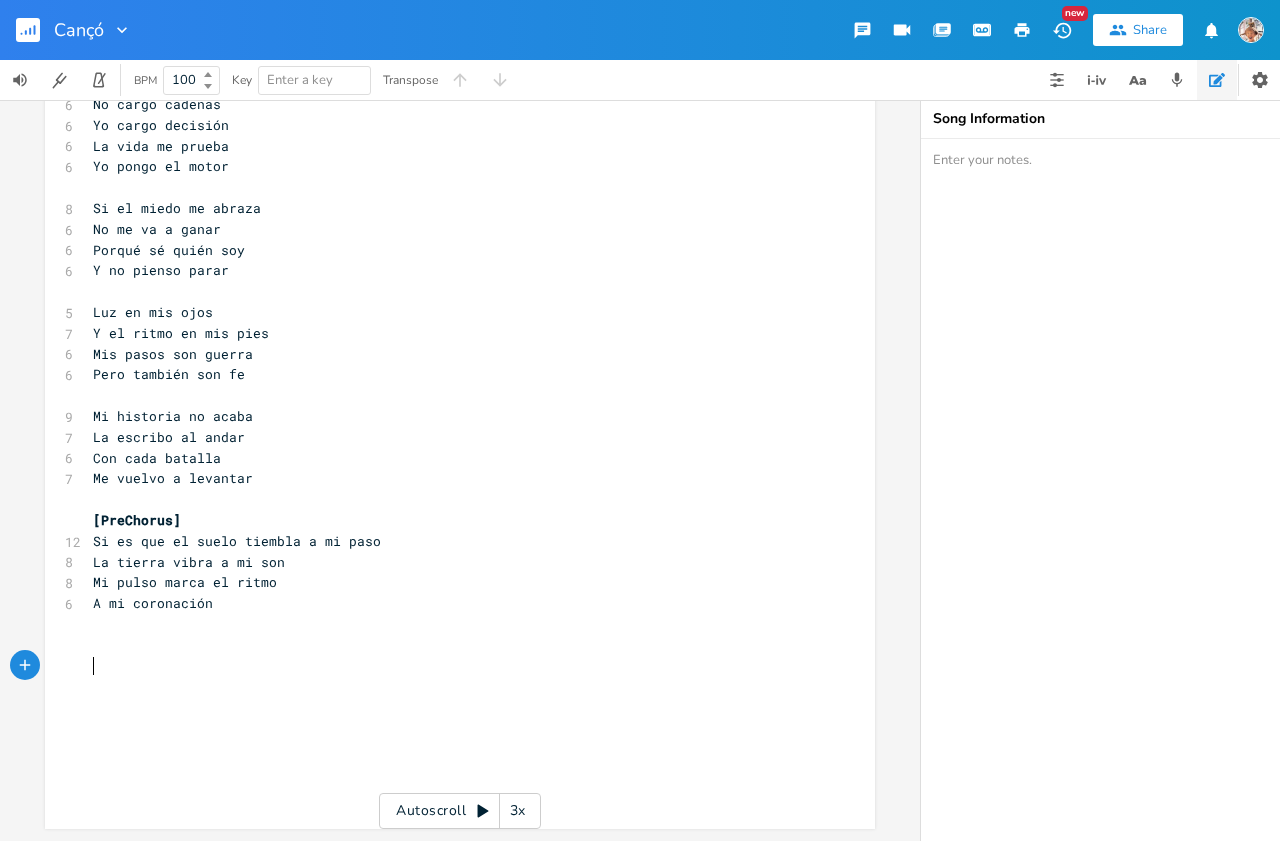 click on "​" at bounding box center [450, 645] 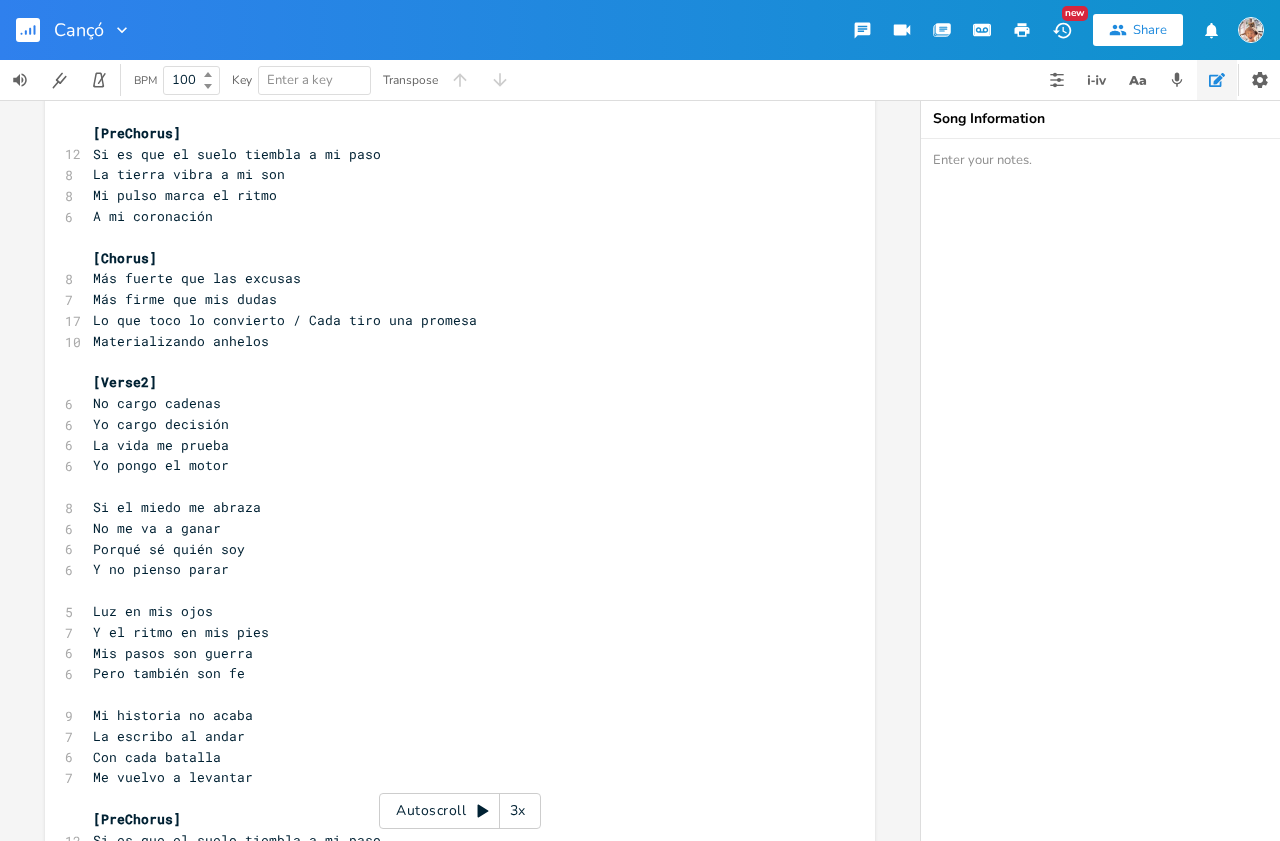 scroll, scrollTop: 0, scrollLeft: 0, axis: both 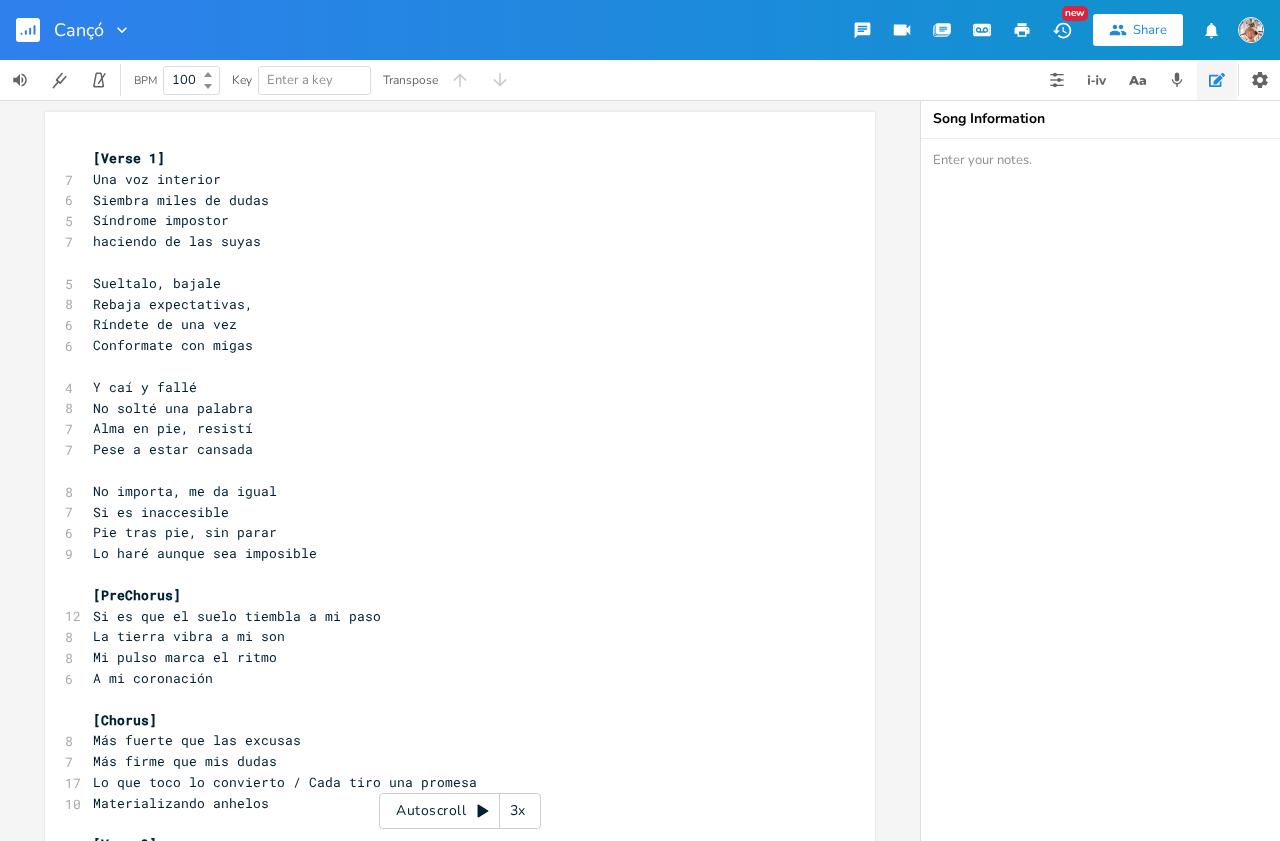 click on "Alma en pie, resistí" at bounding box center [450, 428] 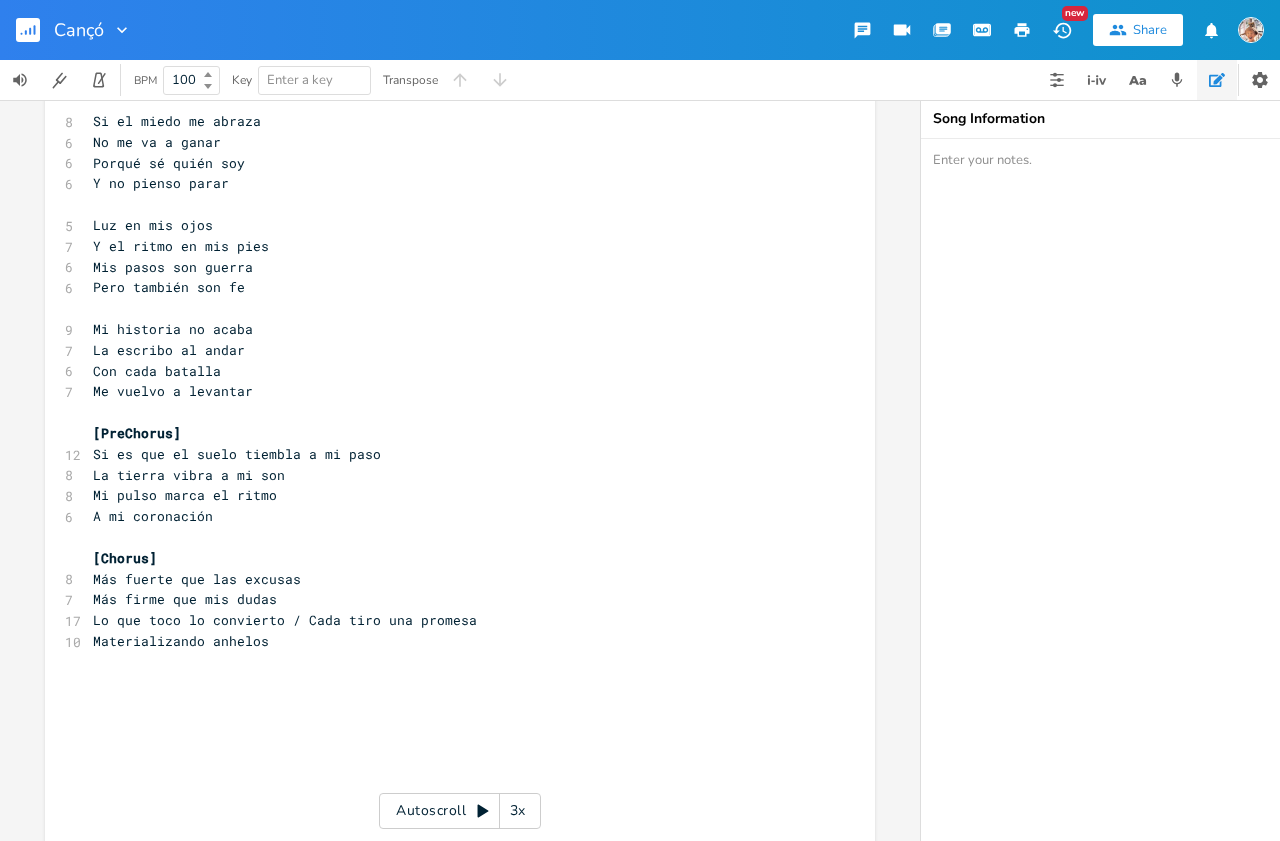 scroll, scrollTop: 877, scrollLeft: 0, axis: vertical 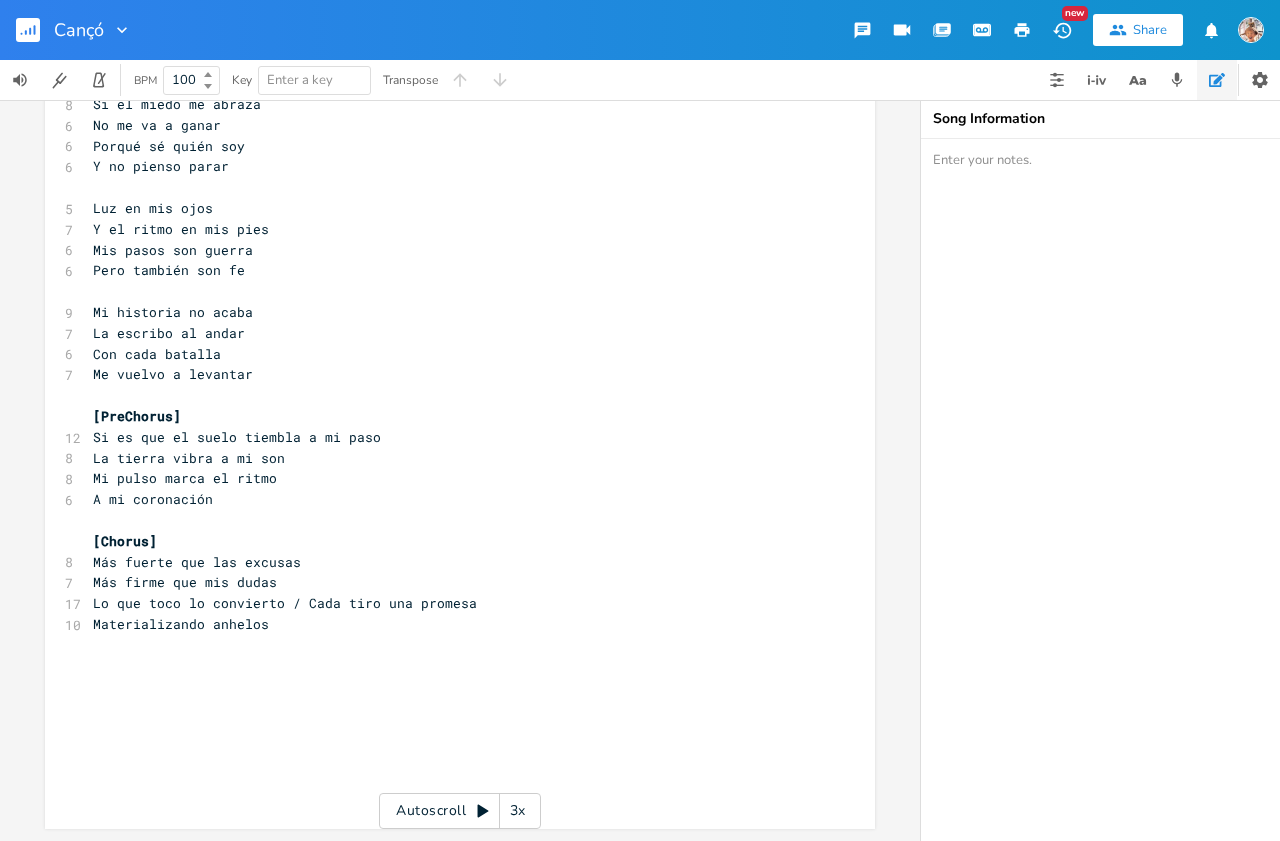 click on "​" at bounding box center (450, 686) 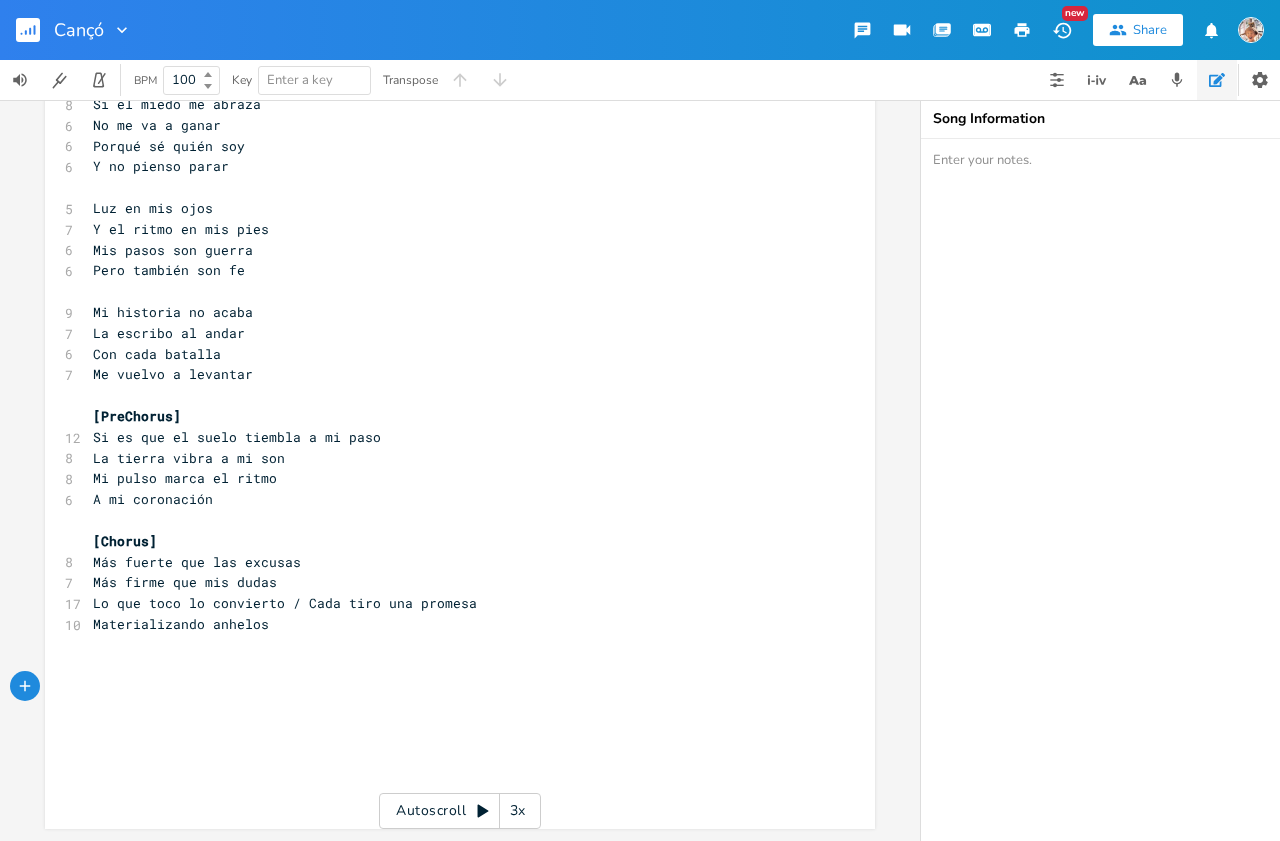 click on "​" at bounding box center [450, 666] 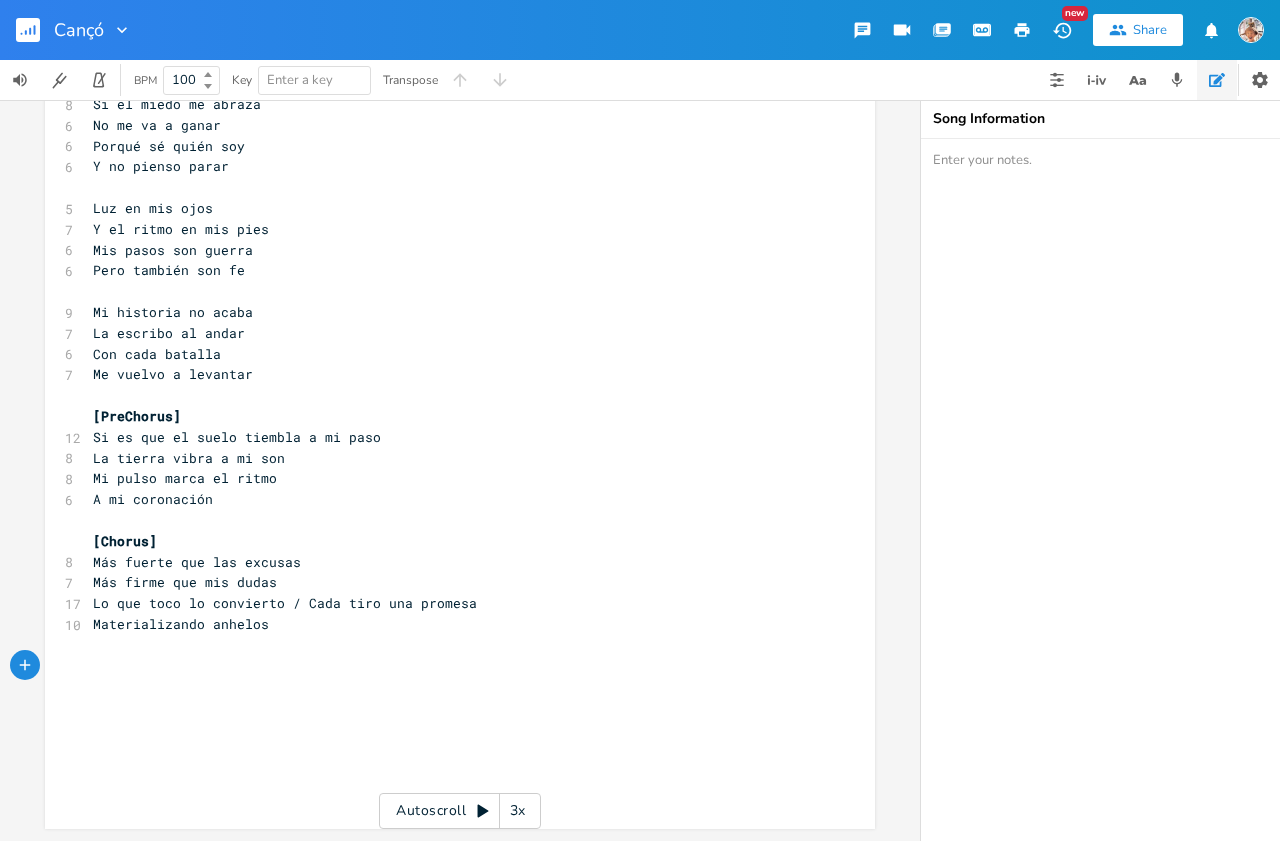 scroll, scrollTop: 864, scrollLeft: 0, axis: vertical 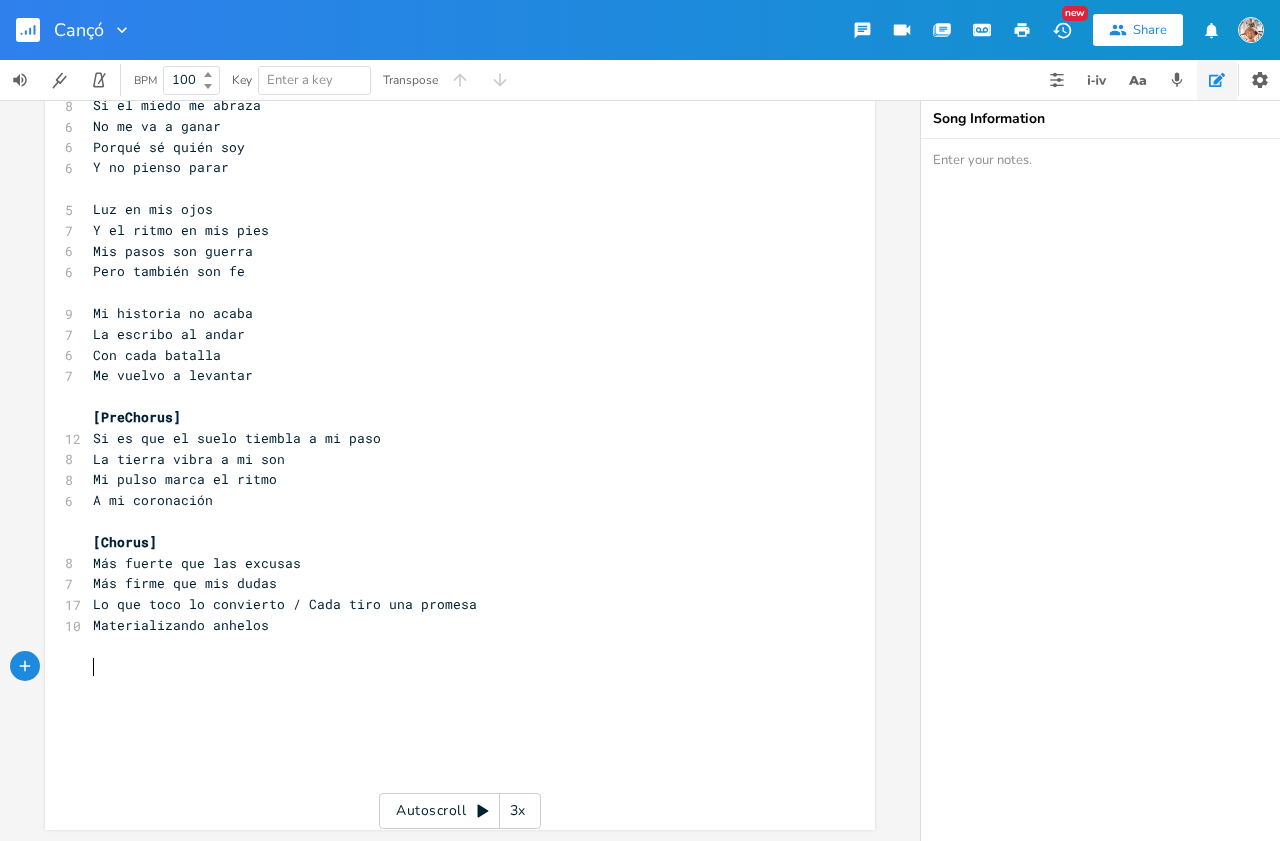type on "[Lorem 5]
Ips dol sitametc
Adipisc elits do eiusm
Temporin utlabore
etdolore ma ali enima
Minimven, quisno
Exerci ullamcolabor,
Nisiali ex eac con
Duisauteir inr volup
V ess c fugia
Nu paria exc sintocc
Cupi no pro, suntcul
Quio d molli animide
La perspic, un om isten
Er vo accusantium
Dol laud tot, rem aperi
Ea ipsa quaeab ill inventore
[VerItatis]
Qu ar bea vi dicta explica n en ipsa
Qu volupt asper a od fug
Co magni dolor eo ratio
S ne nequeporro
[Quisqu]
Dol adipis num eiu moditem
Inc magna qua eti minus
So nob elig op cumquenih / Impe quop fac possimu
Assumendarepel tempori
[Autem8]
Qu offic debitis
Re neces saepeeve
Vo repu re itaque
Ea hicte sa delec
Re vo maior al perfer
Do as re m nostr
Exerci ul corpo sus
L al commod conse
Qui ma mol mole
H qu rerum fa exp dist
Nam liber tem cumsol
Nobi eligend opt cu
Ni impeditm qu maxim
Pl facerep om lorem
Ips dolo sitamet
Co adipis e seddoeiu
[TemPorinc]
Ut la etd ma aliqu enimadm v qu nost
Ex ullamc labor n al exe
Co conse duisa ir inrep
V ve ess..." 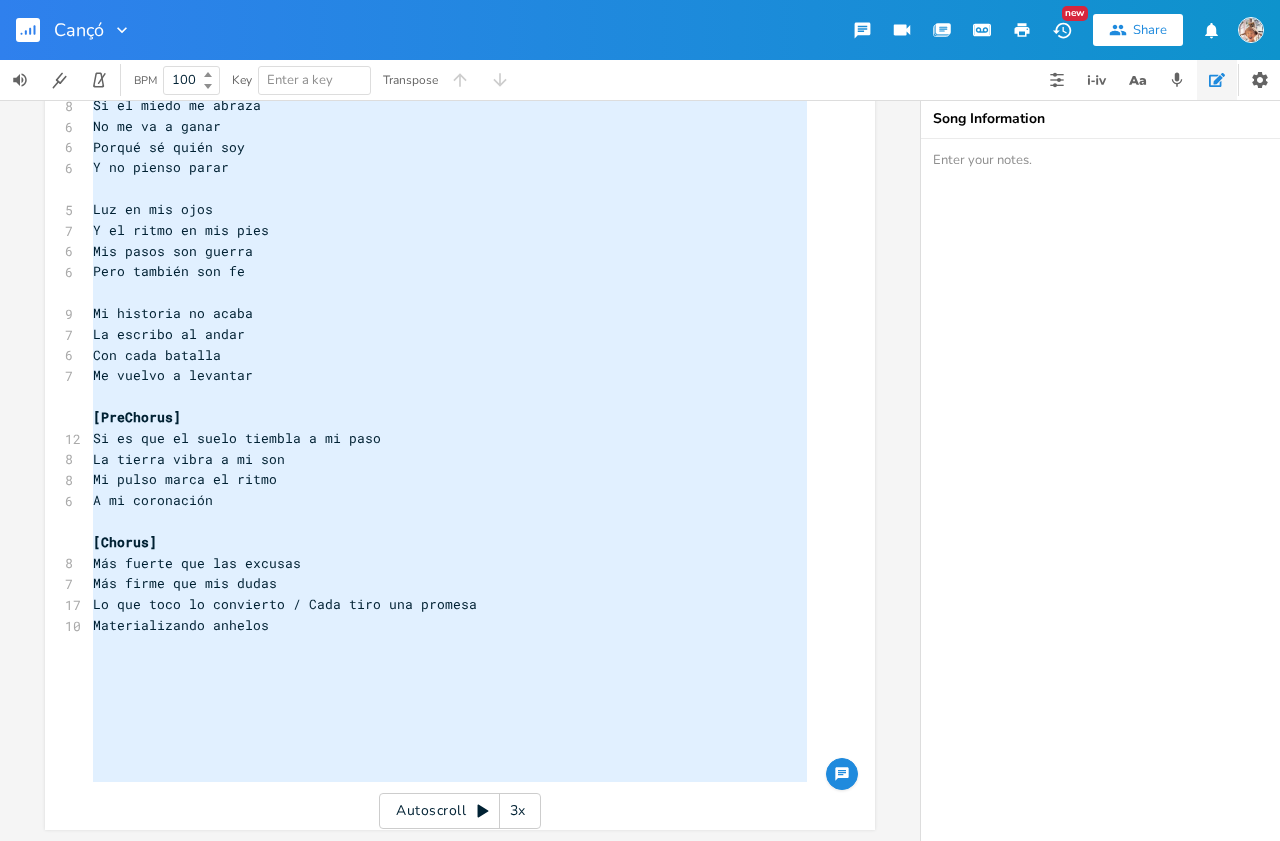 click on "​" at bounding box center [450, 667] 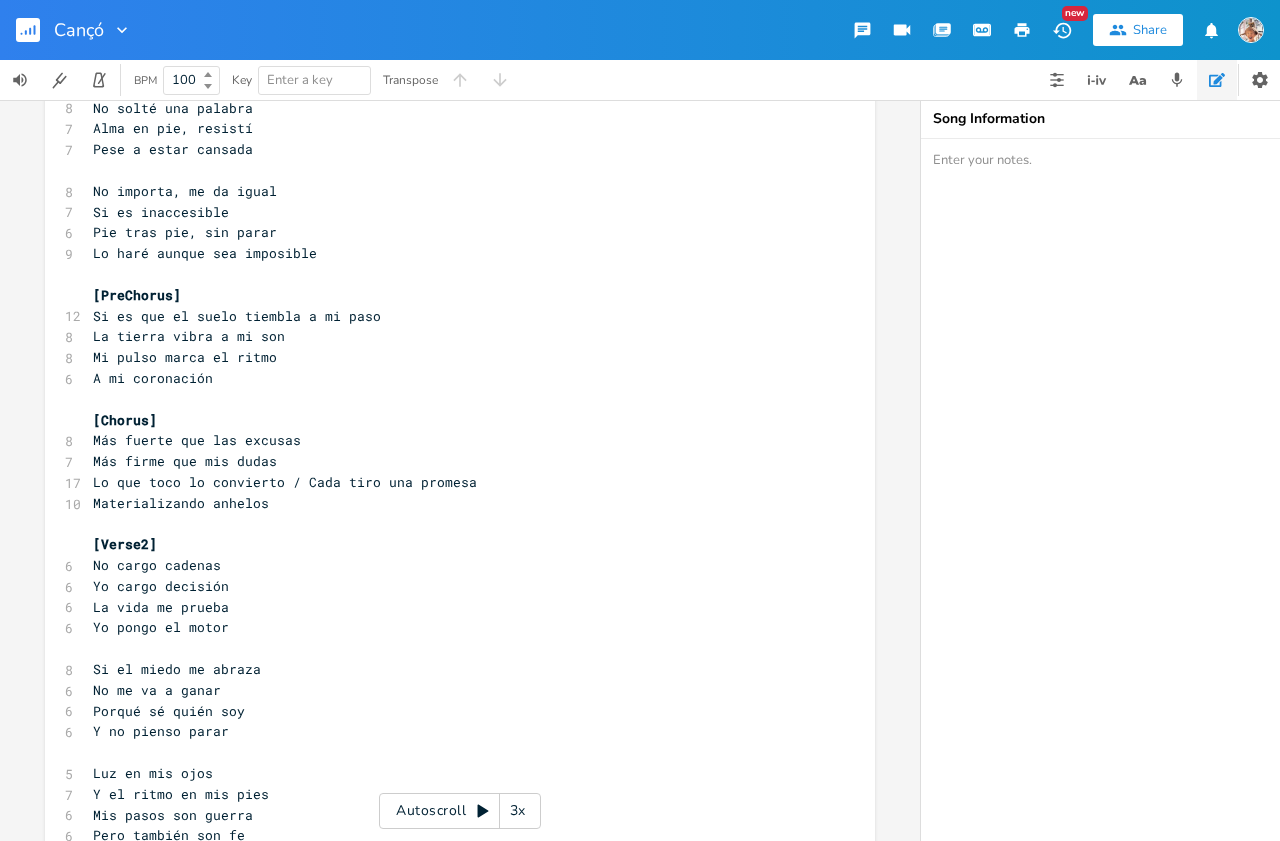 scroll, scrollTop: 877, scrollLeft: 0, axis: vertical 